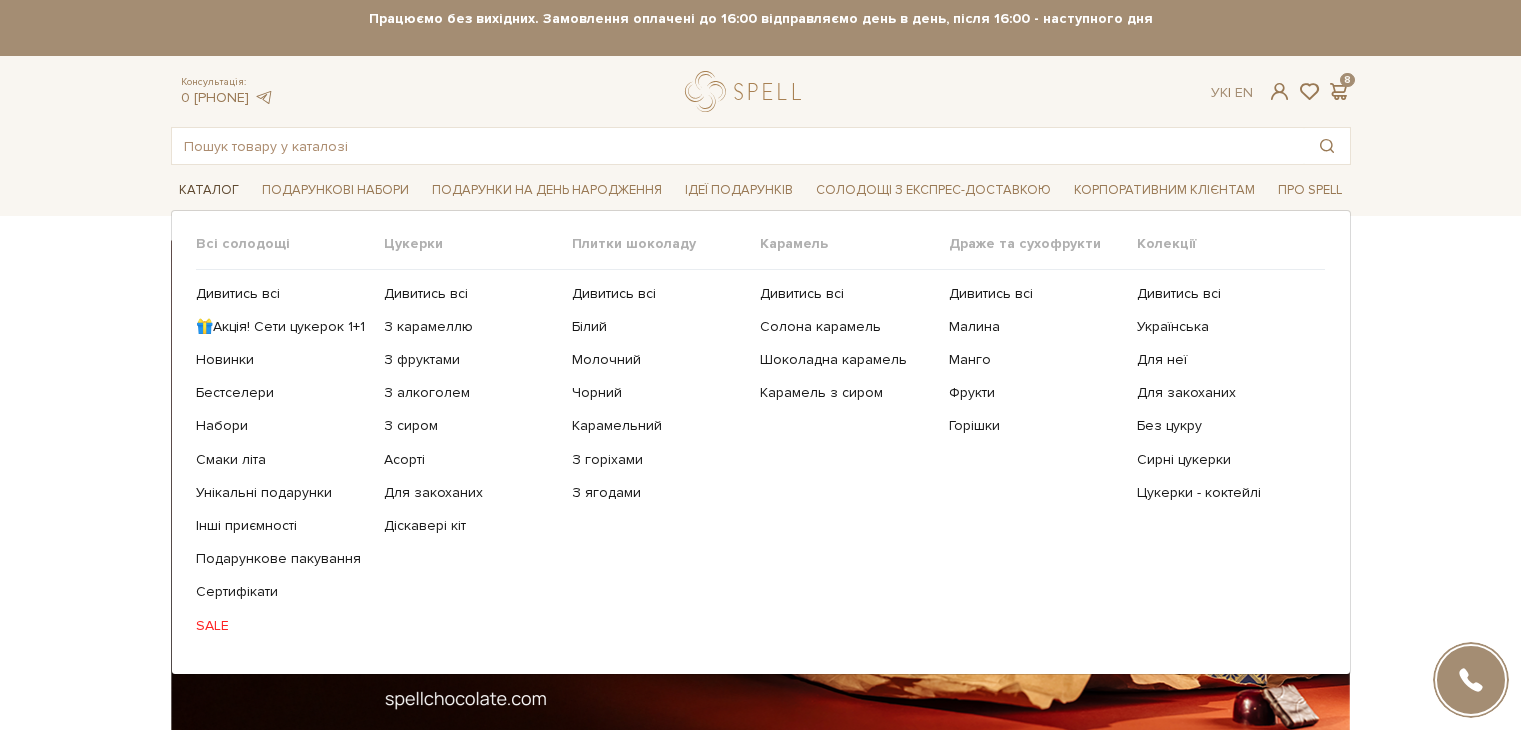 scroll, scrollTop: 0, scrollLeft: 0, axis: both 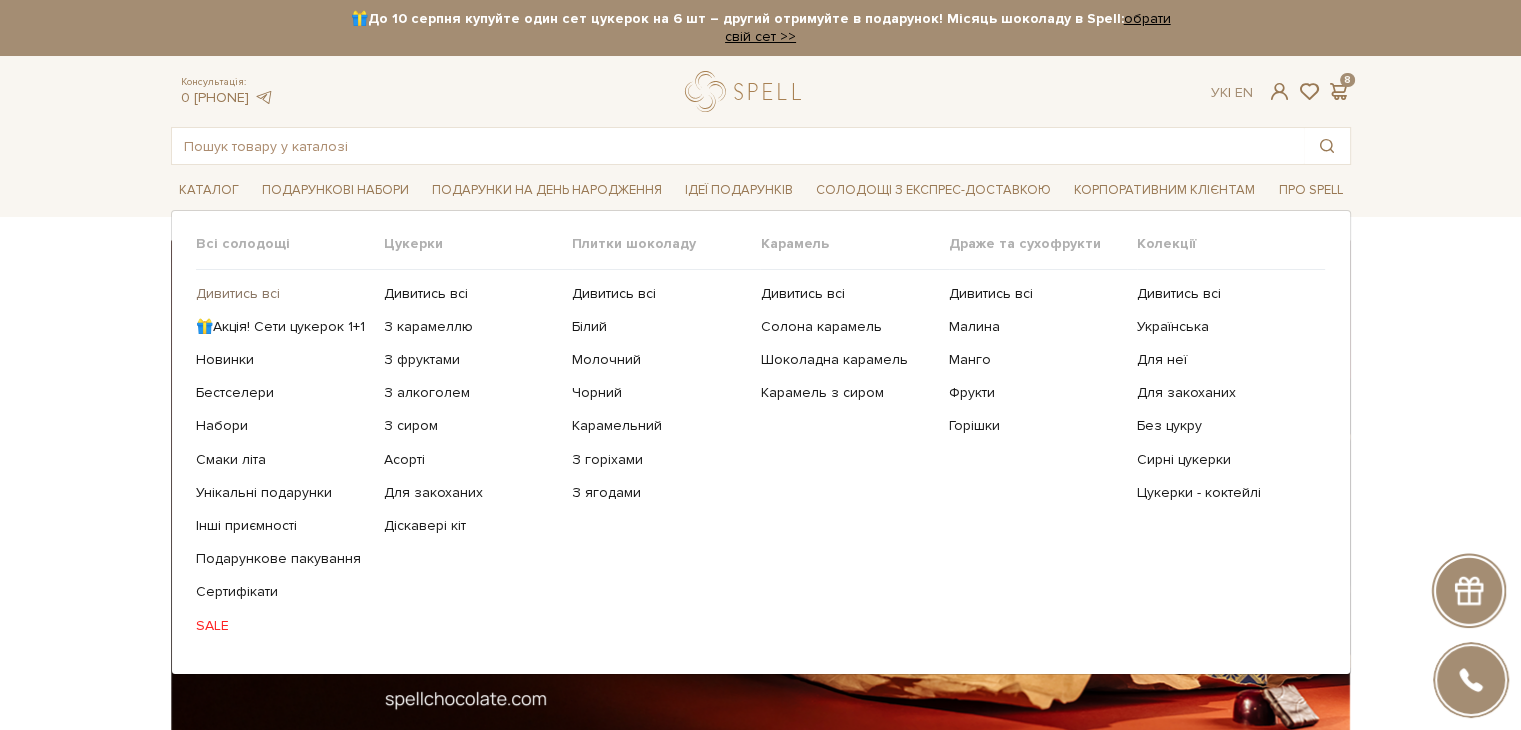 click on "Дивитись всі" at bounding box center (282, 294) 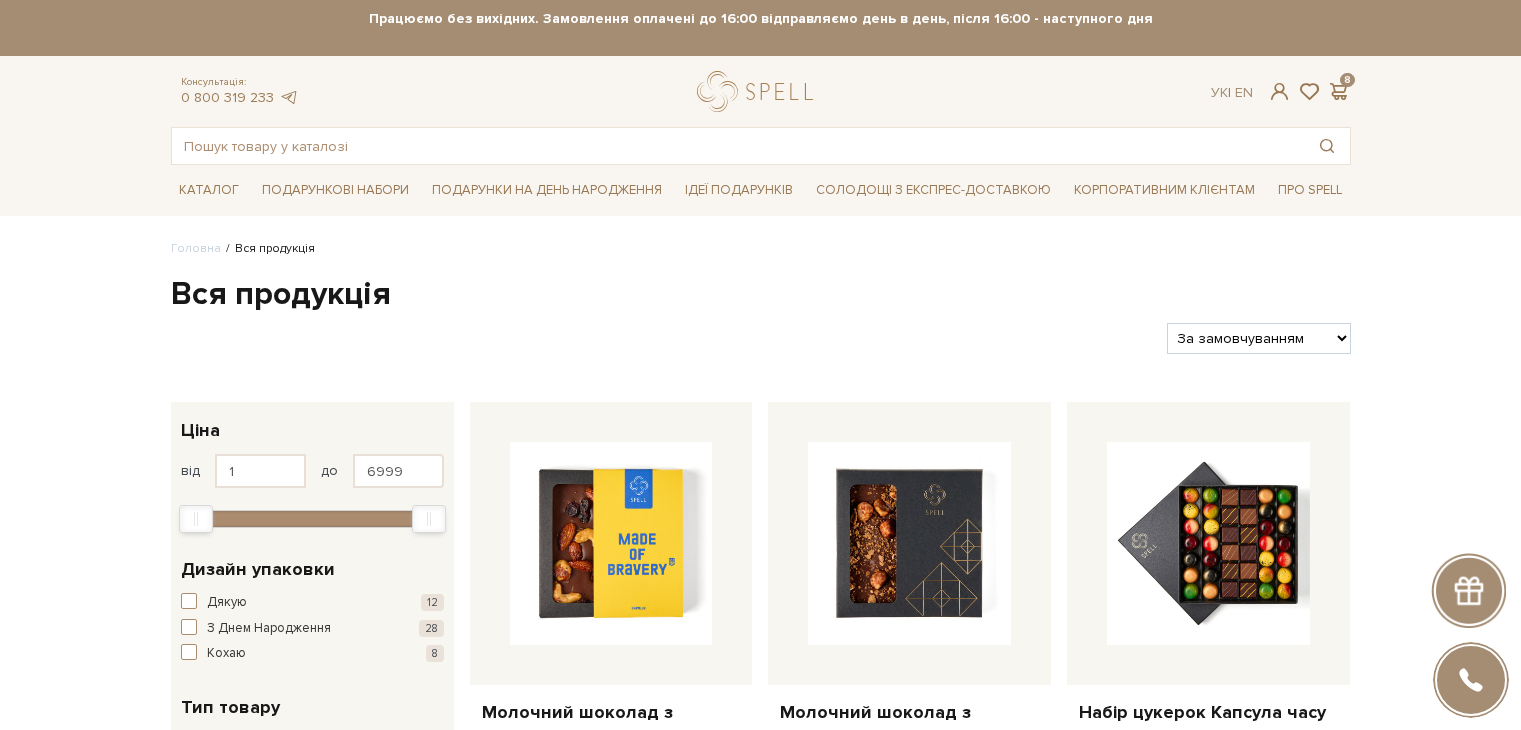 scroll, scrollTop: 0, scrollLeft: 0, axis: both 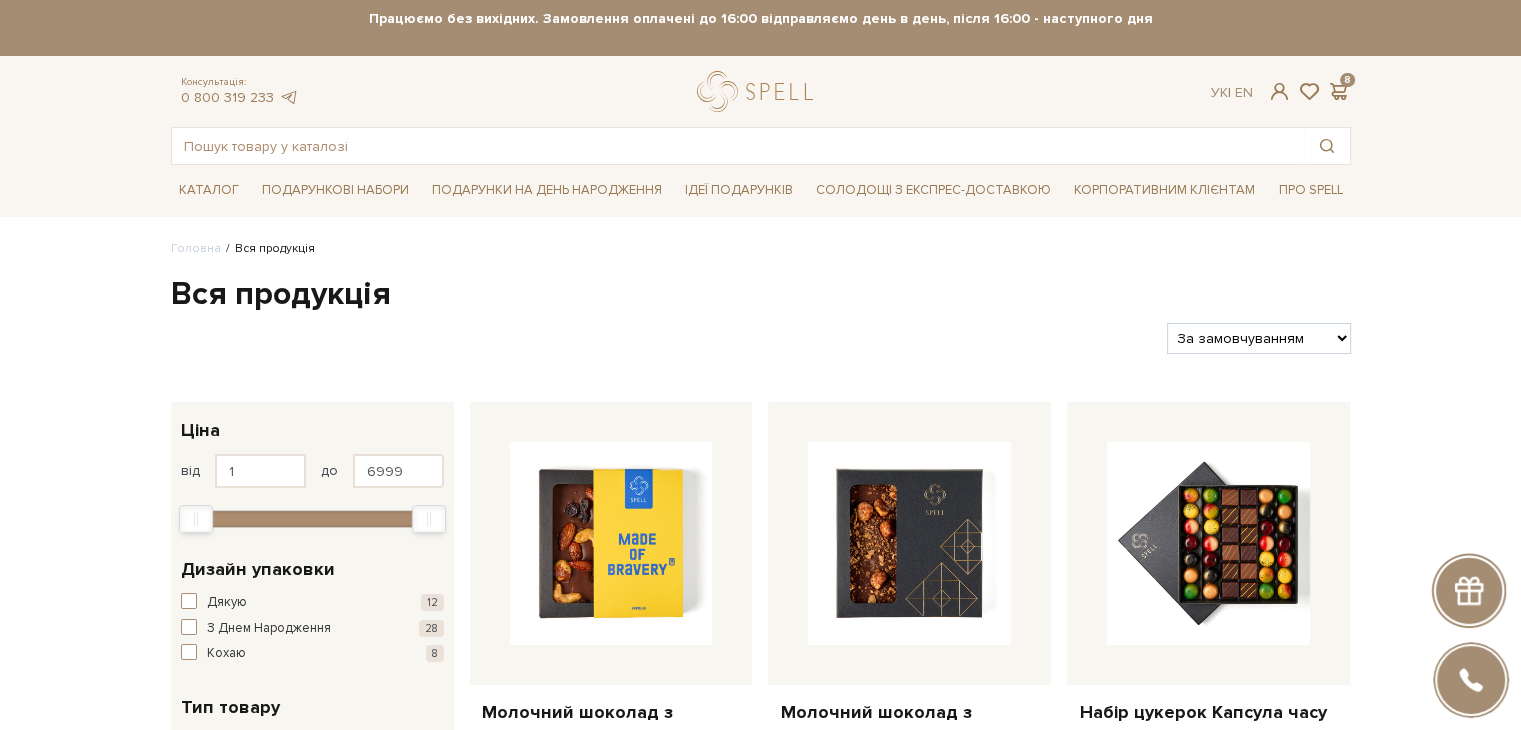 drag, startPoint x: 0, startPoint y: 0, endPoint x: 1283, endPoint y: 321, distance: 1322.5468 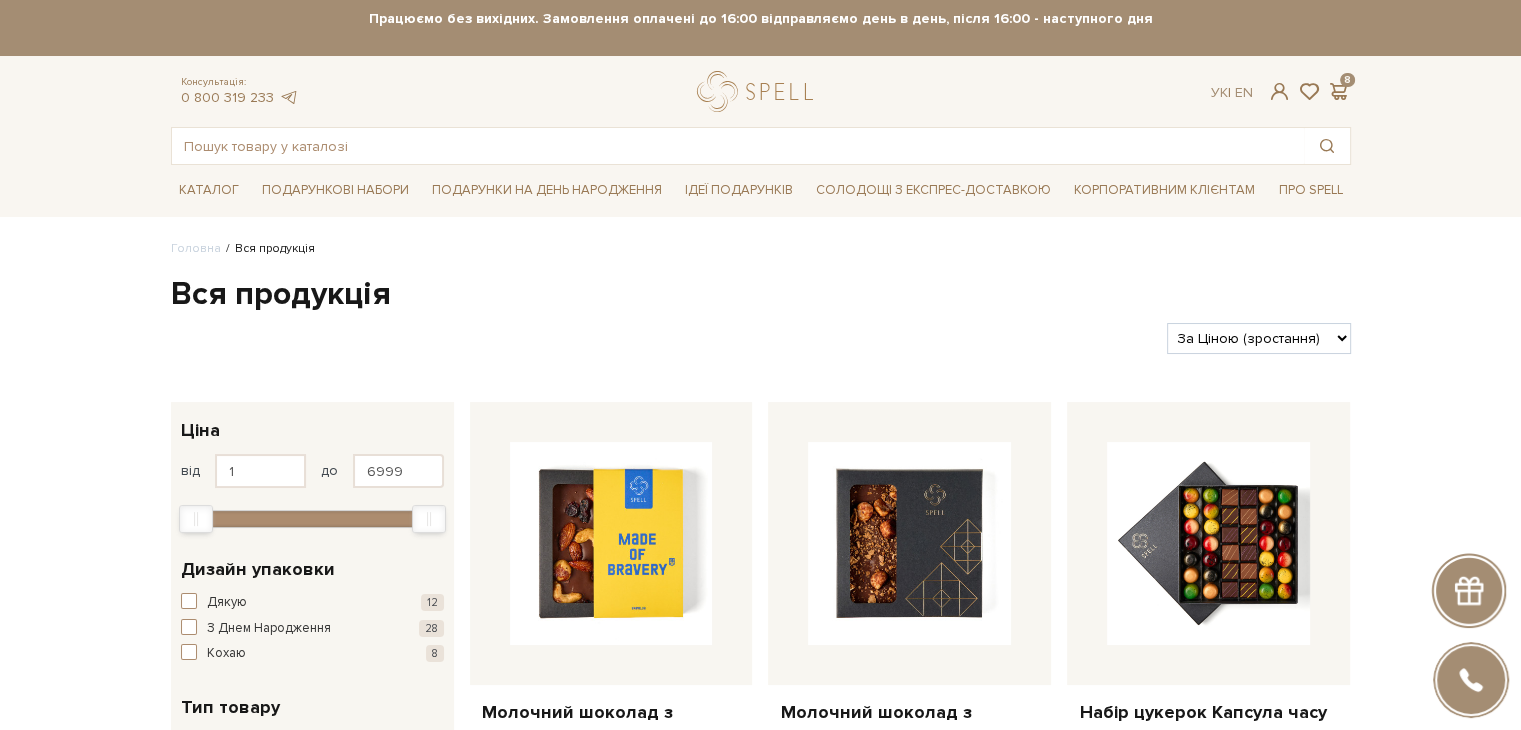 click on "За замовчуванням
За Ціною (зростання)
За Ціною (зменшення)
Новинки
За популярністю" at bounding box center (1258, 338) 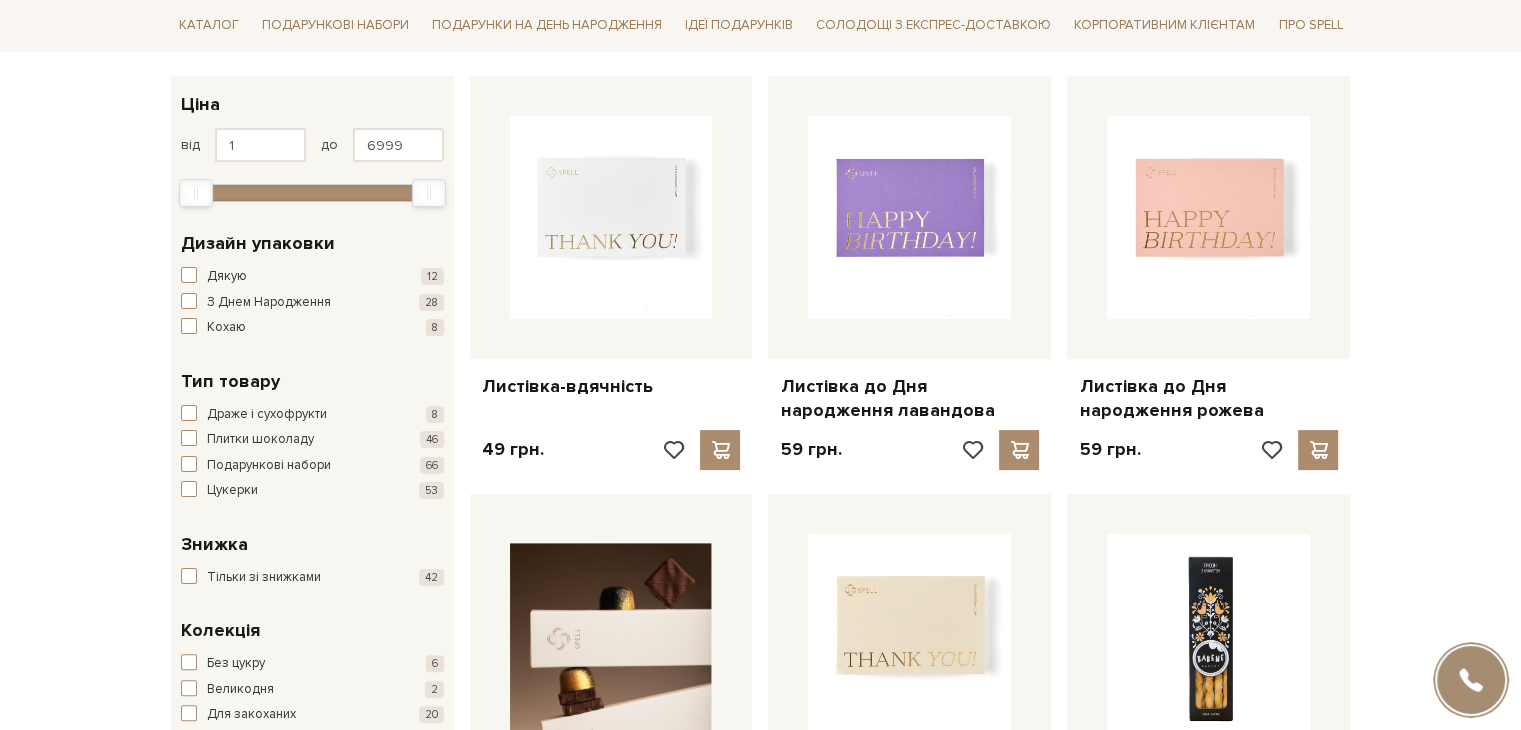 scroll, scrollTop: 0, scrollLeft: 0, axis: both 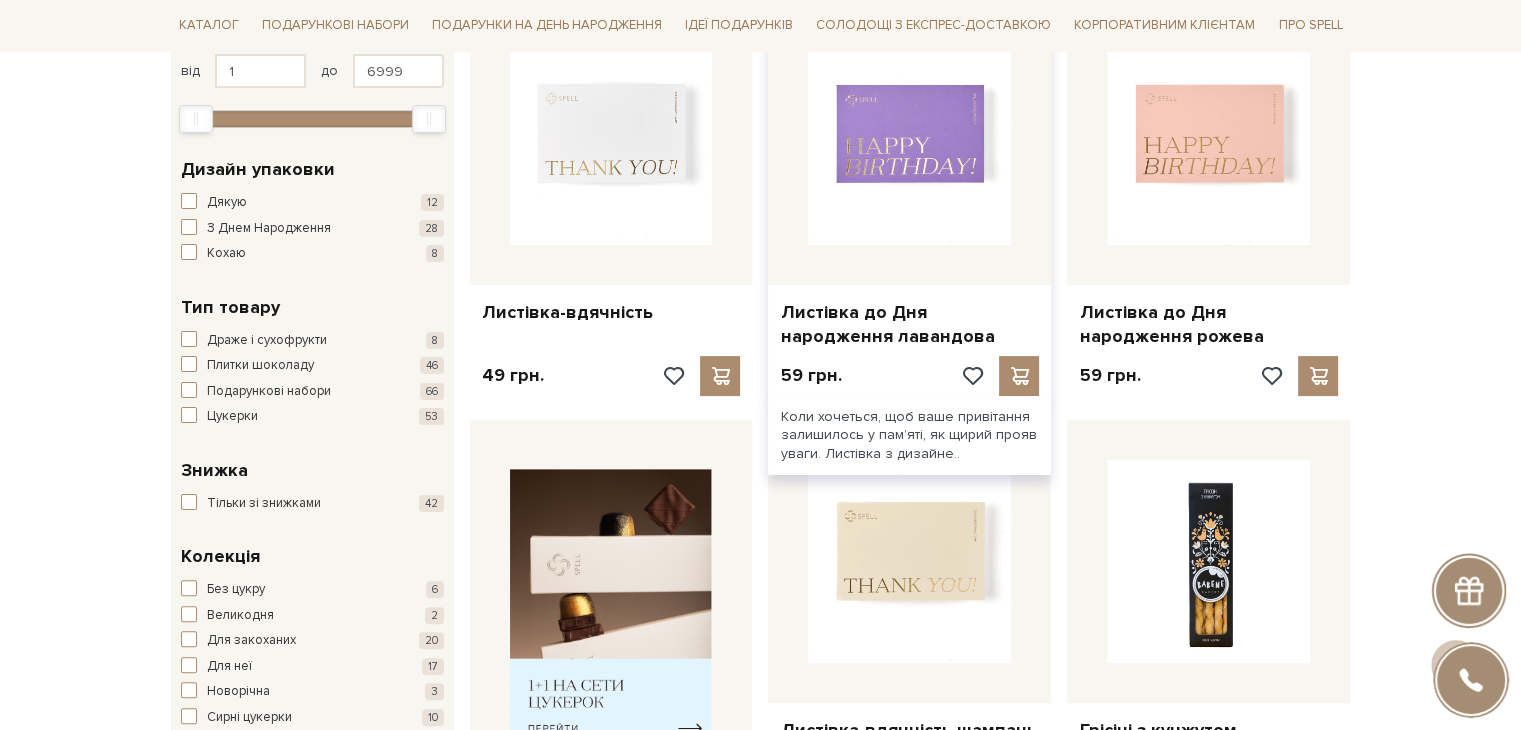 click at bounding box center (909, 143) 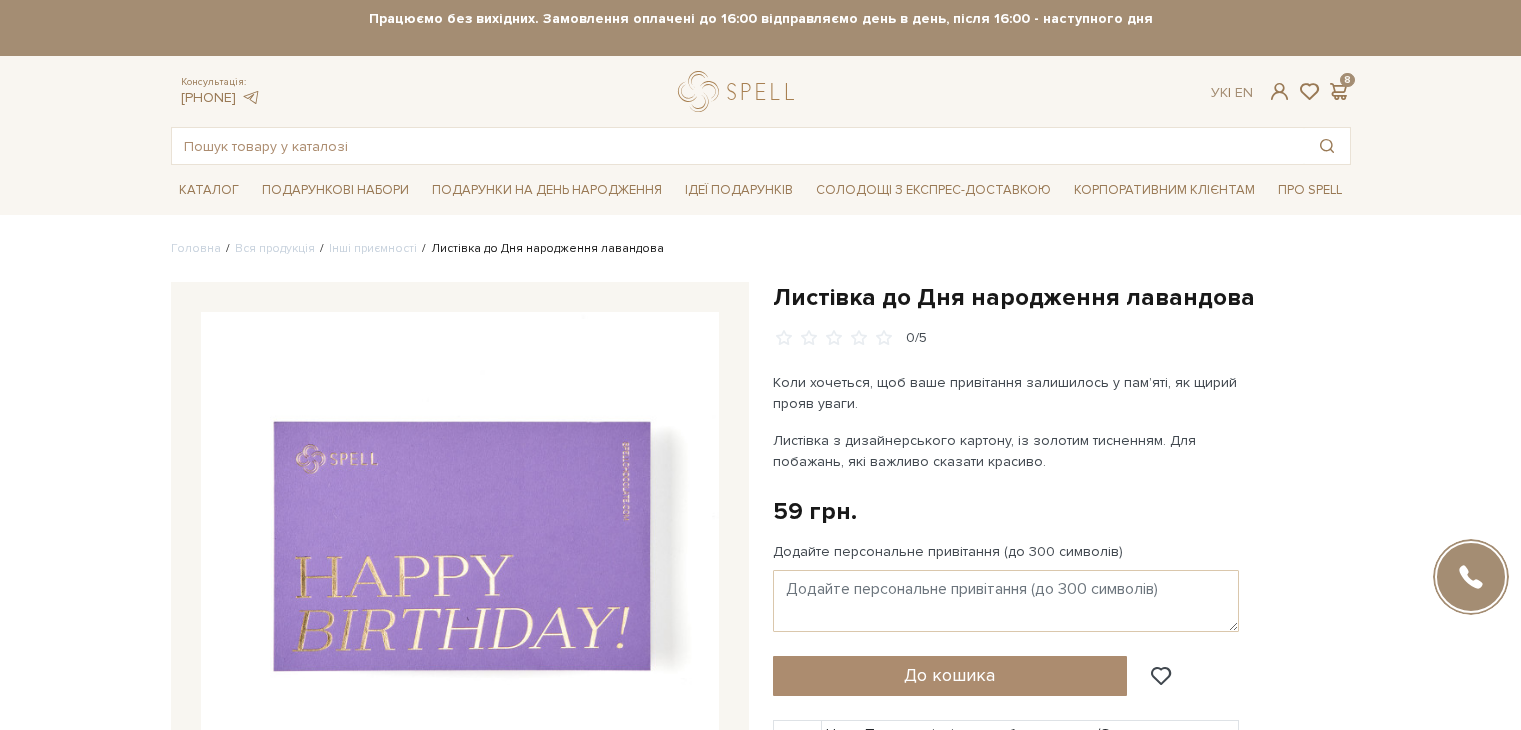 scroll, scrollTop: 0, scrollLeft: 0, axis: both 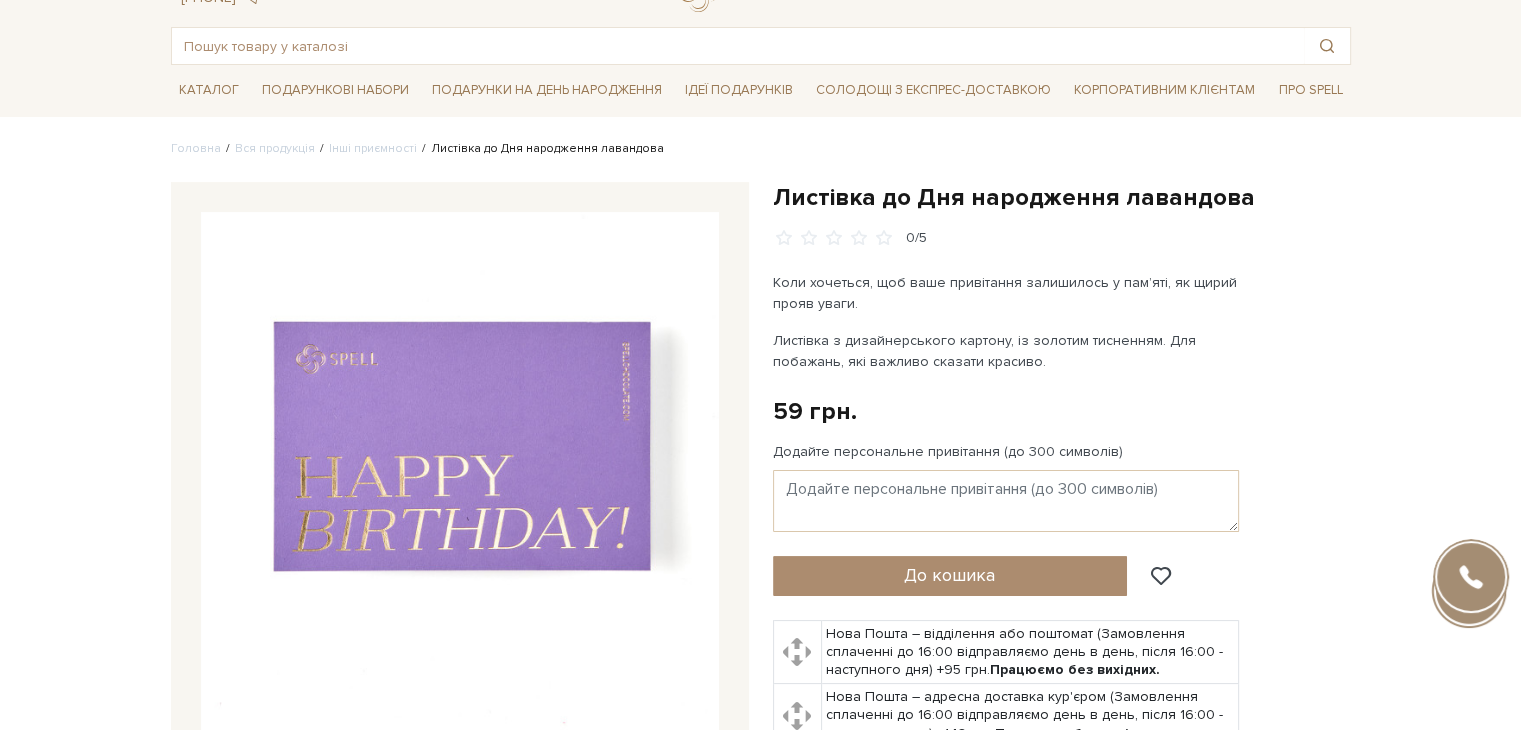 click at bounding box center (460, 471) 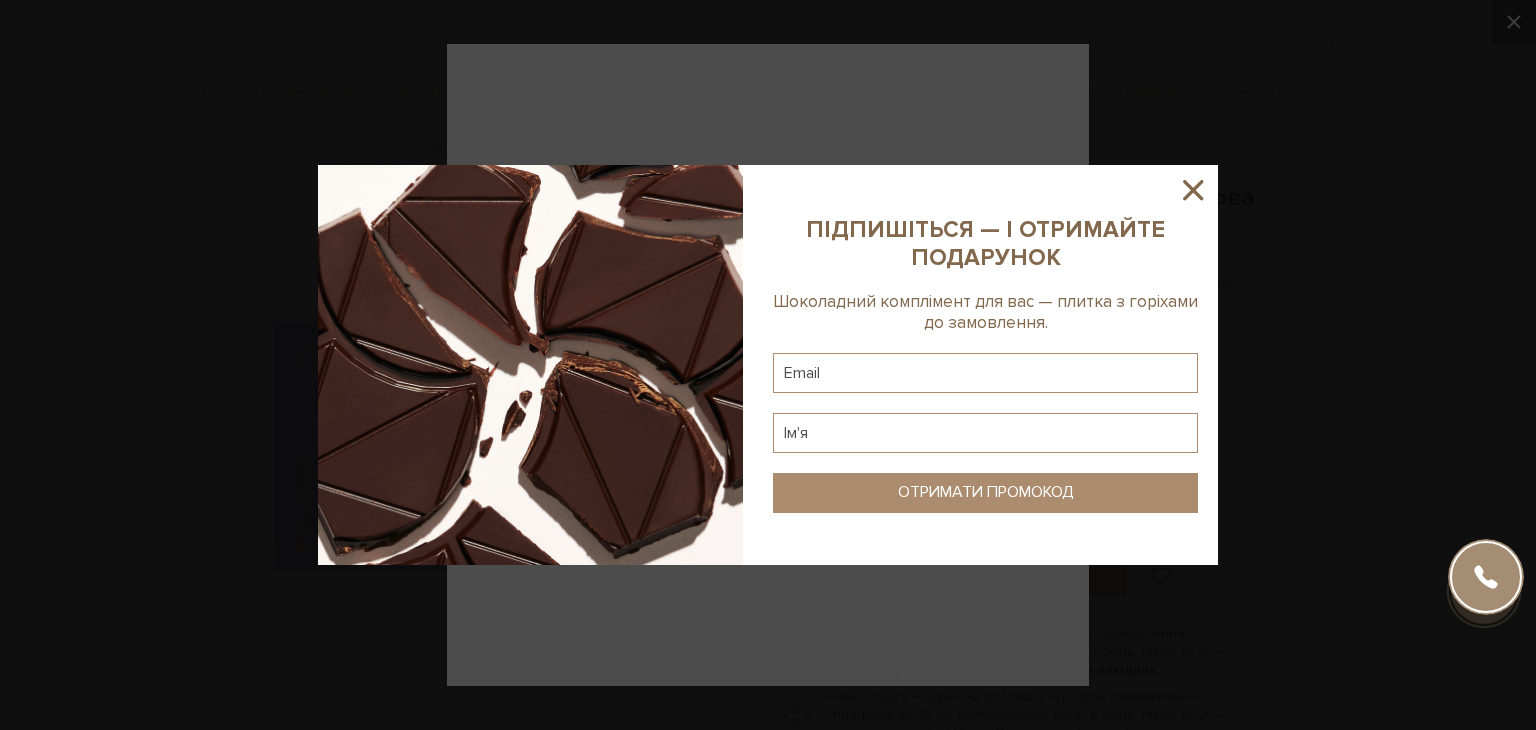 click at bounding box center (768, 365) 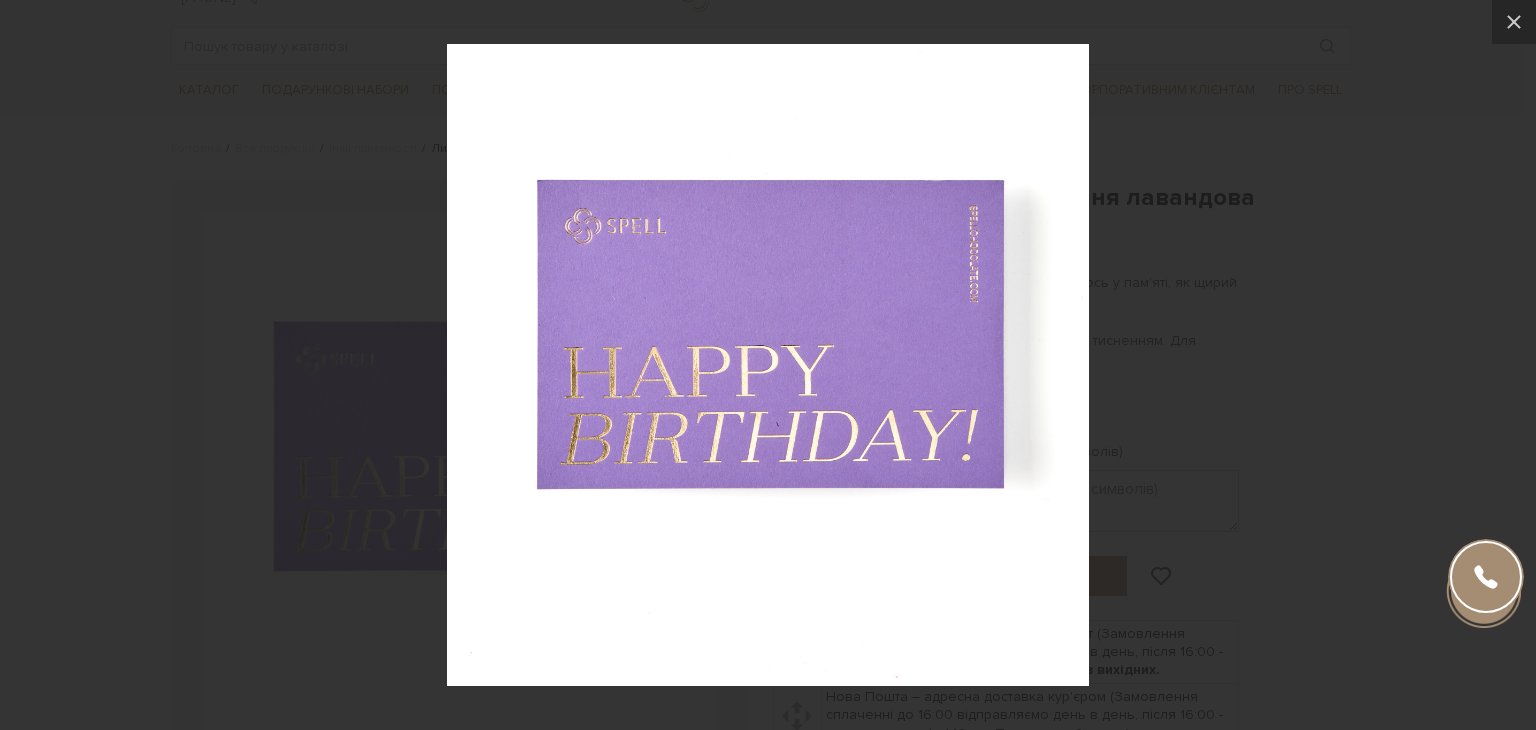 click at bounding box center [768, 365] 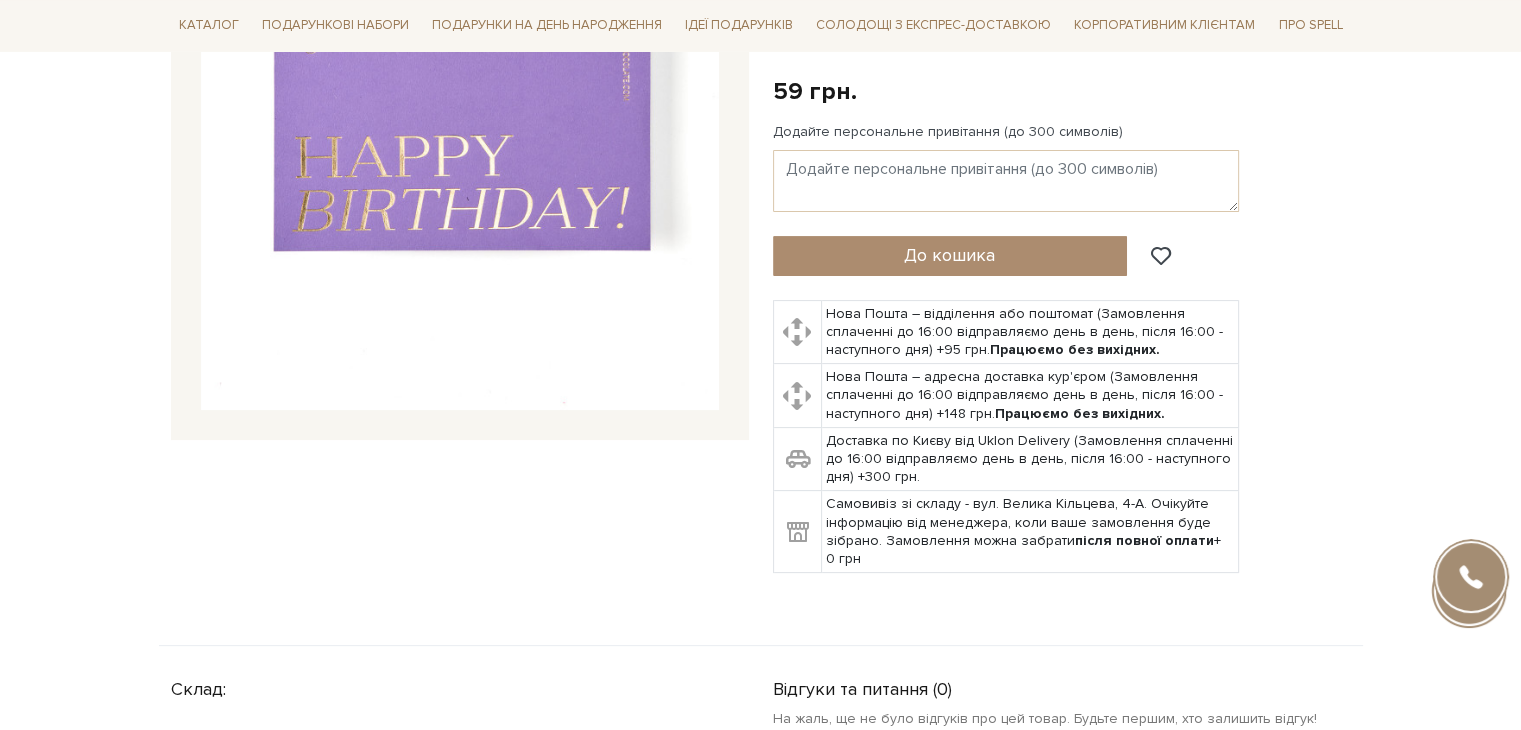 scroll, scrollTop: 600, scrollLeft: 0, axis: vertical 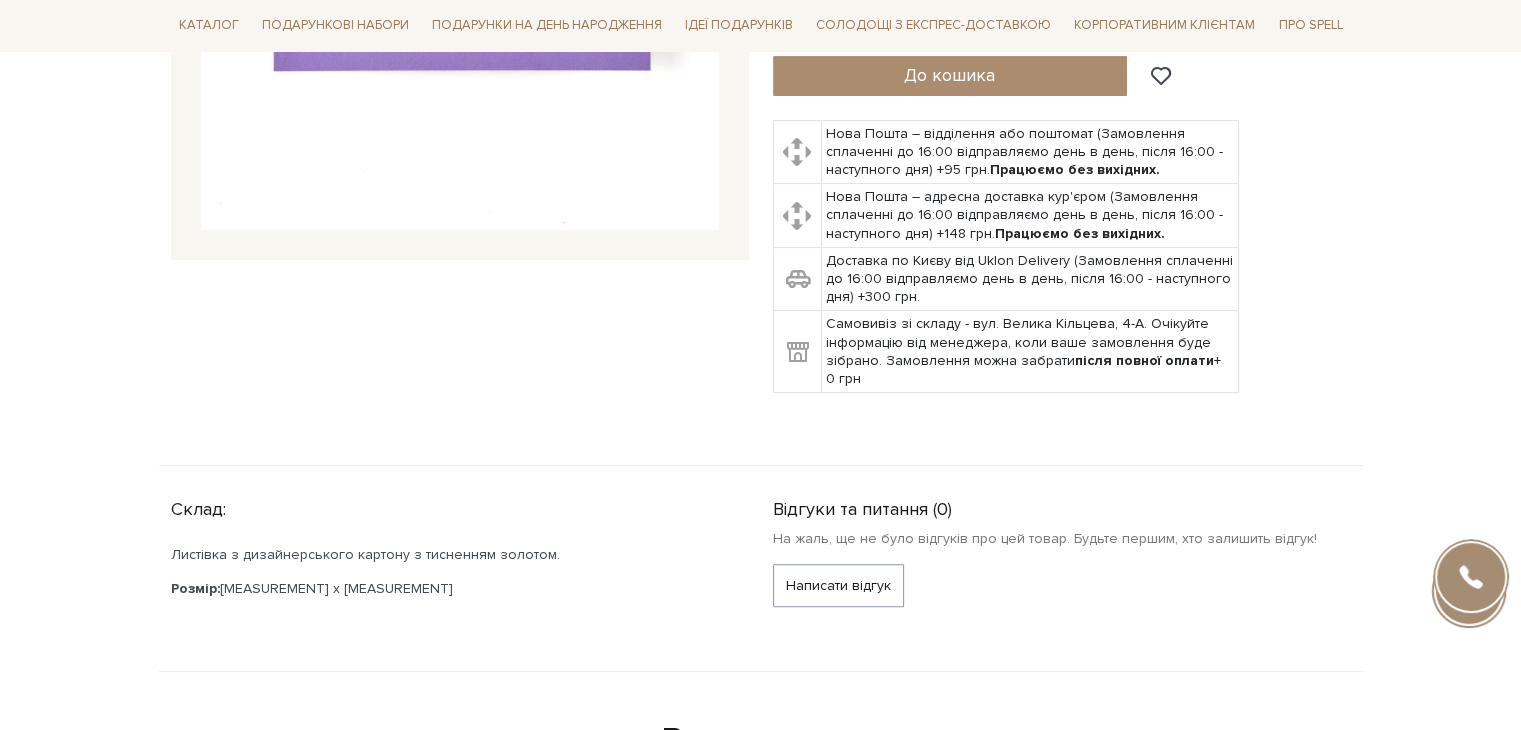 drag, startPoint x: 220, startPoint y: 581, endPoint x: 312, endPoint y: 578, distance: 92.0489 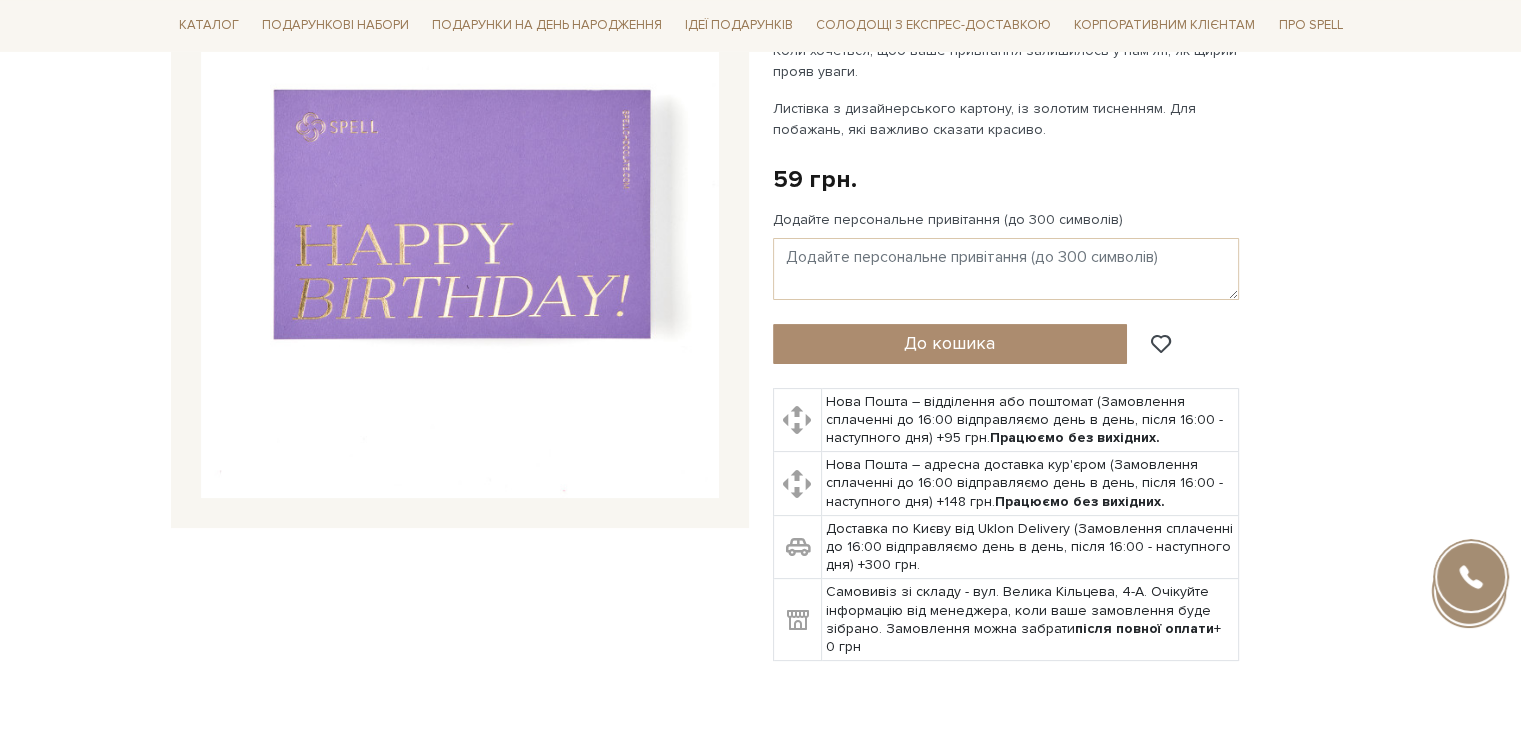 scroll, scrollTop: 0, scrollLeft: 0, axis: both 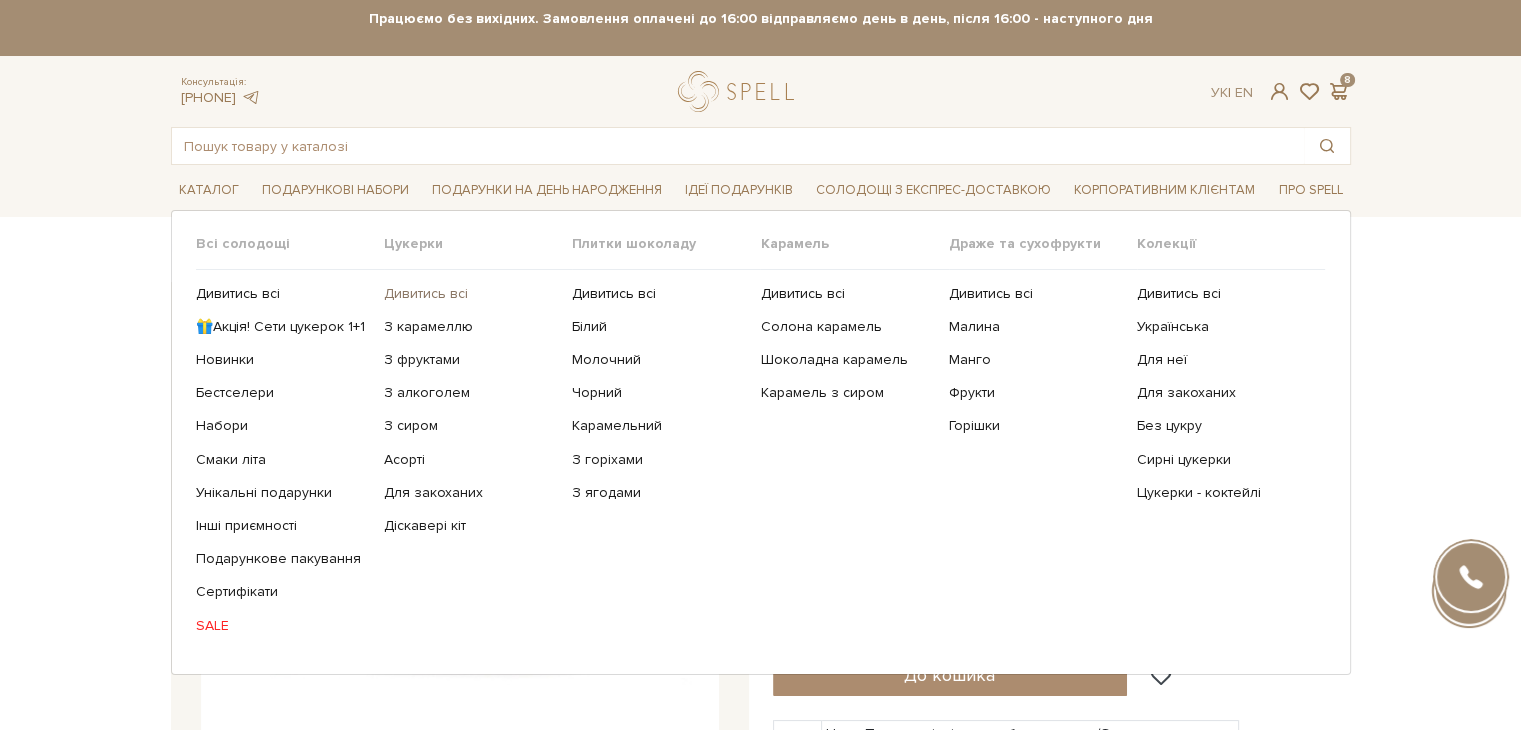 click on "Дивитись всі" at bounding box center [470, 294] 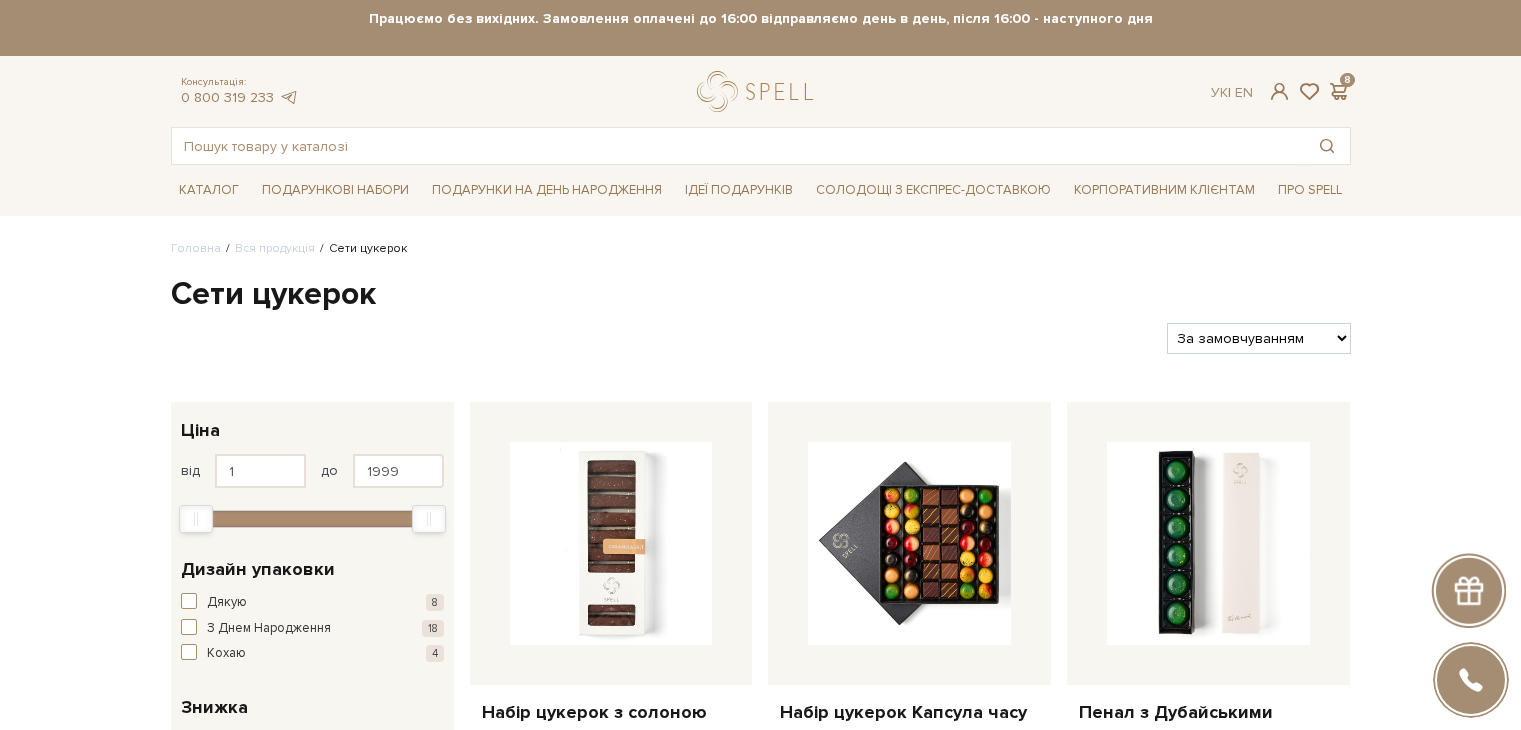 scroll, scrollTop: 0, scrollLeft: 0, axis: both 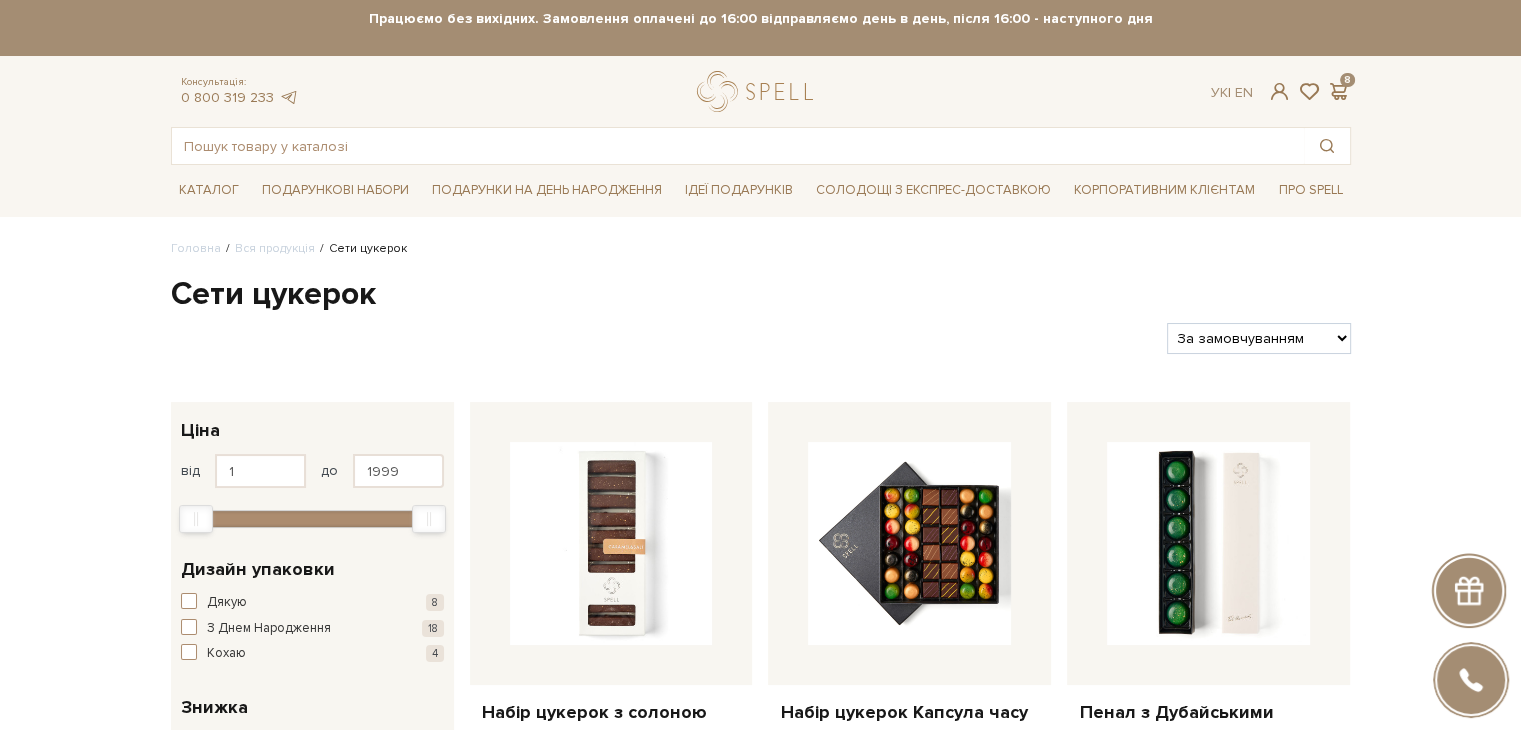 select on "https://spellchocolate.com/our-productions/seti-cukerok/?sort=p.price&order=DESC" 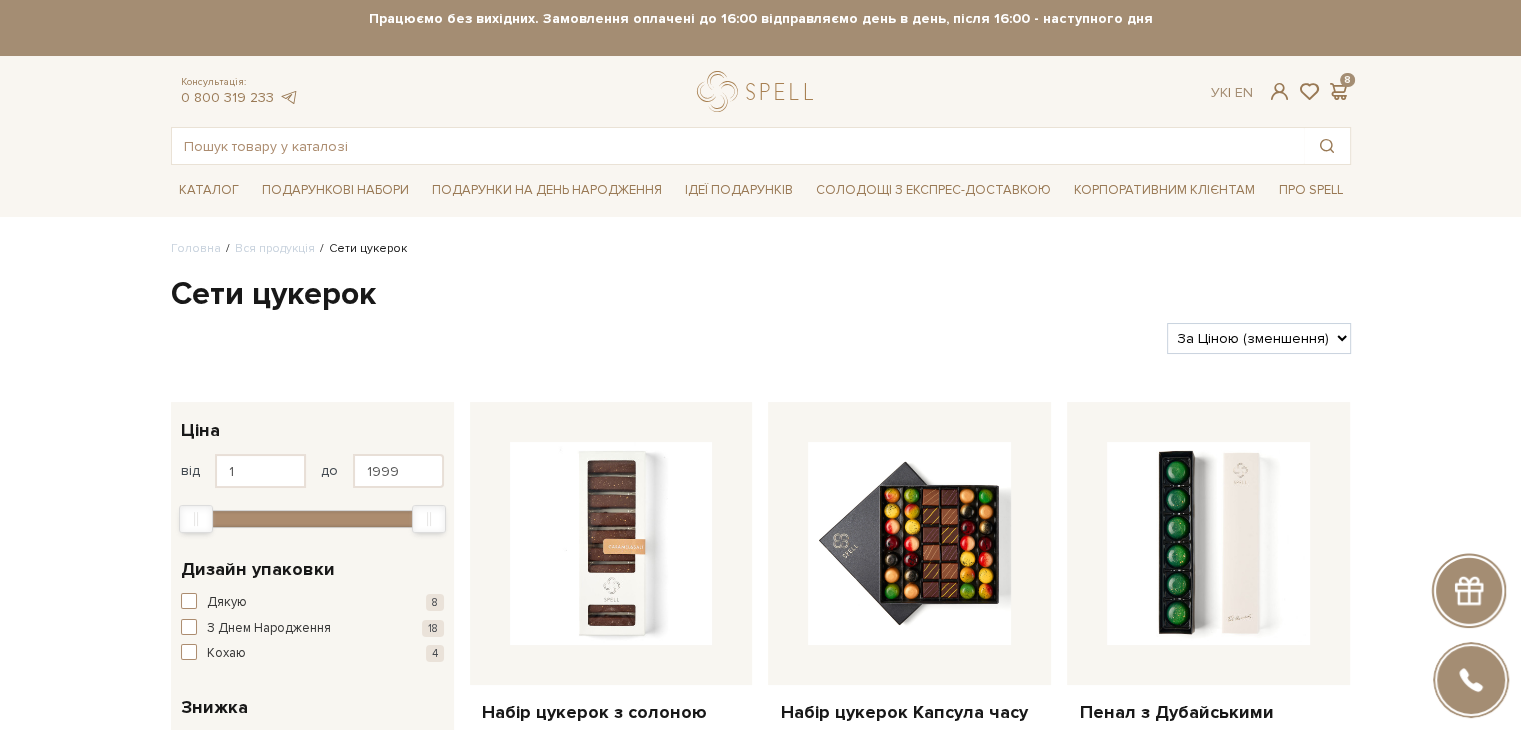 click on "За замовчуванням
За Ціною (зростання)
За Ціною (зменшення)
Новинки
За популярністю" at bounding box center (1258, 338) 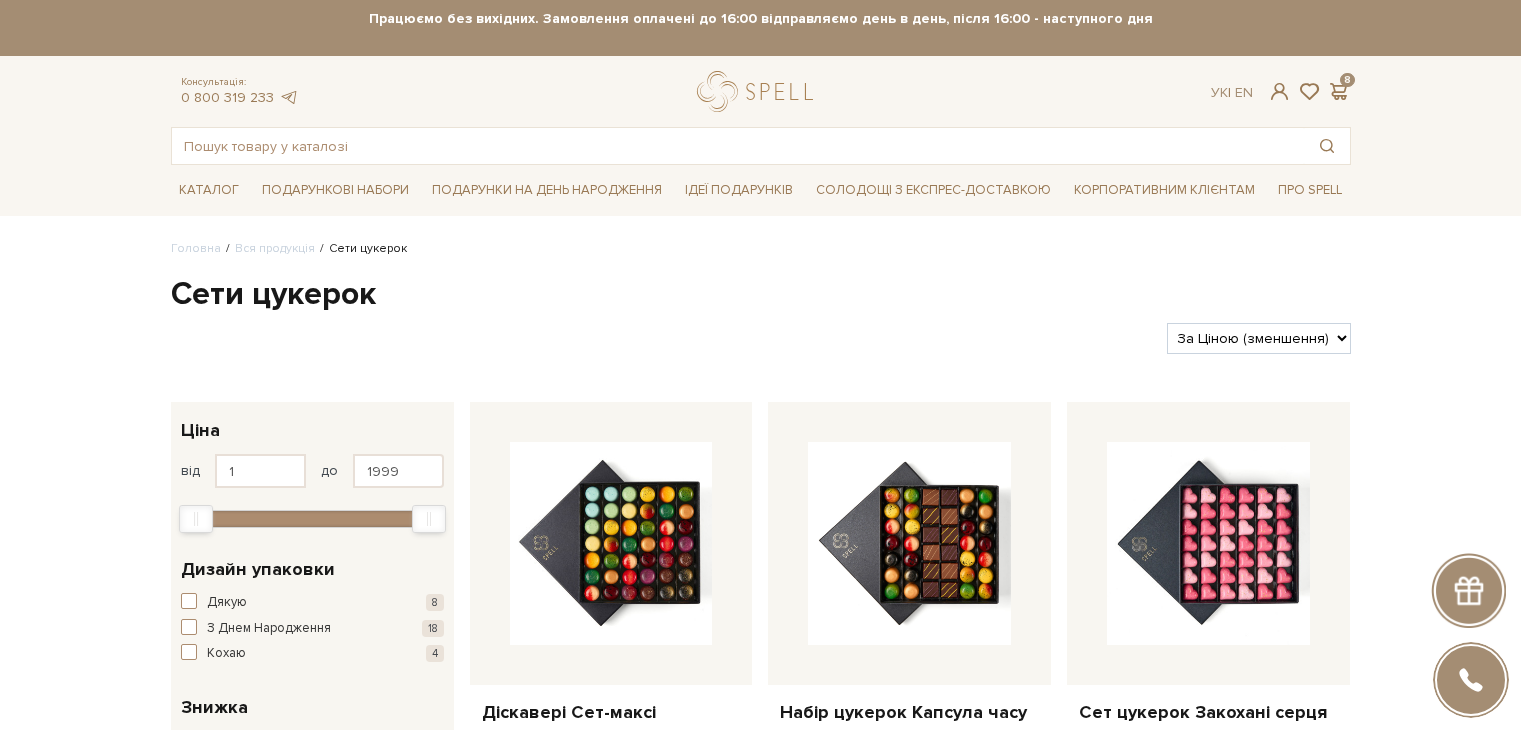 scroll, scrollTop: 0, scrollLeft: 0, axis: both 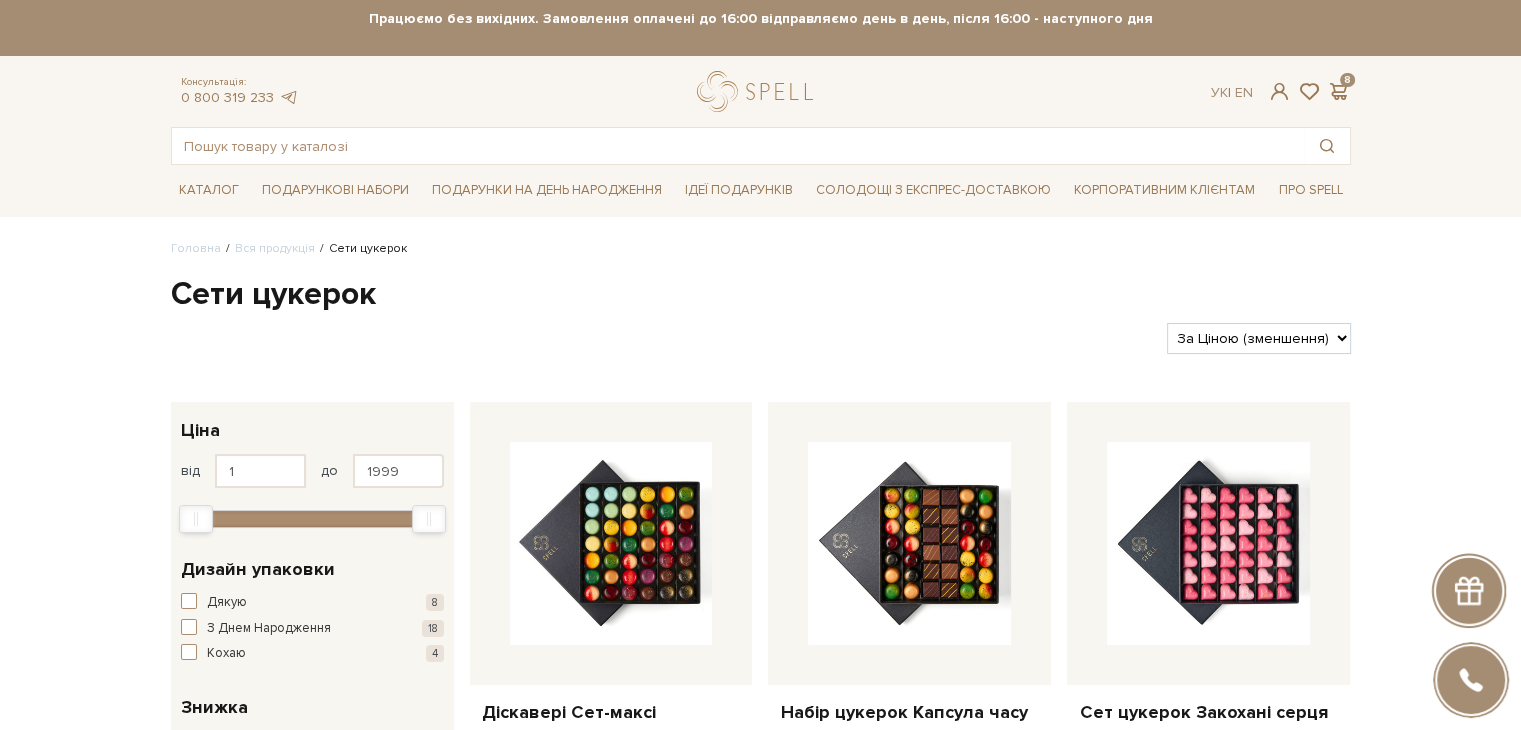click on "За замовчуванням
За Ціною (зростання)
За Ціною (зменшення)
Новинки
За популярністю" at bounding box center [1258, 338] 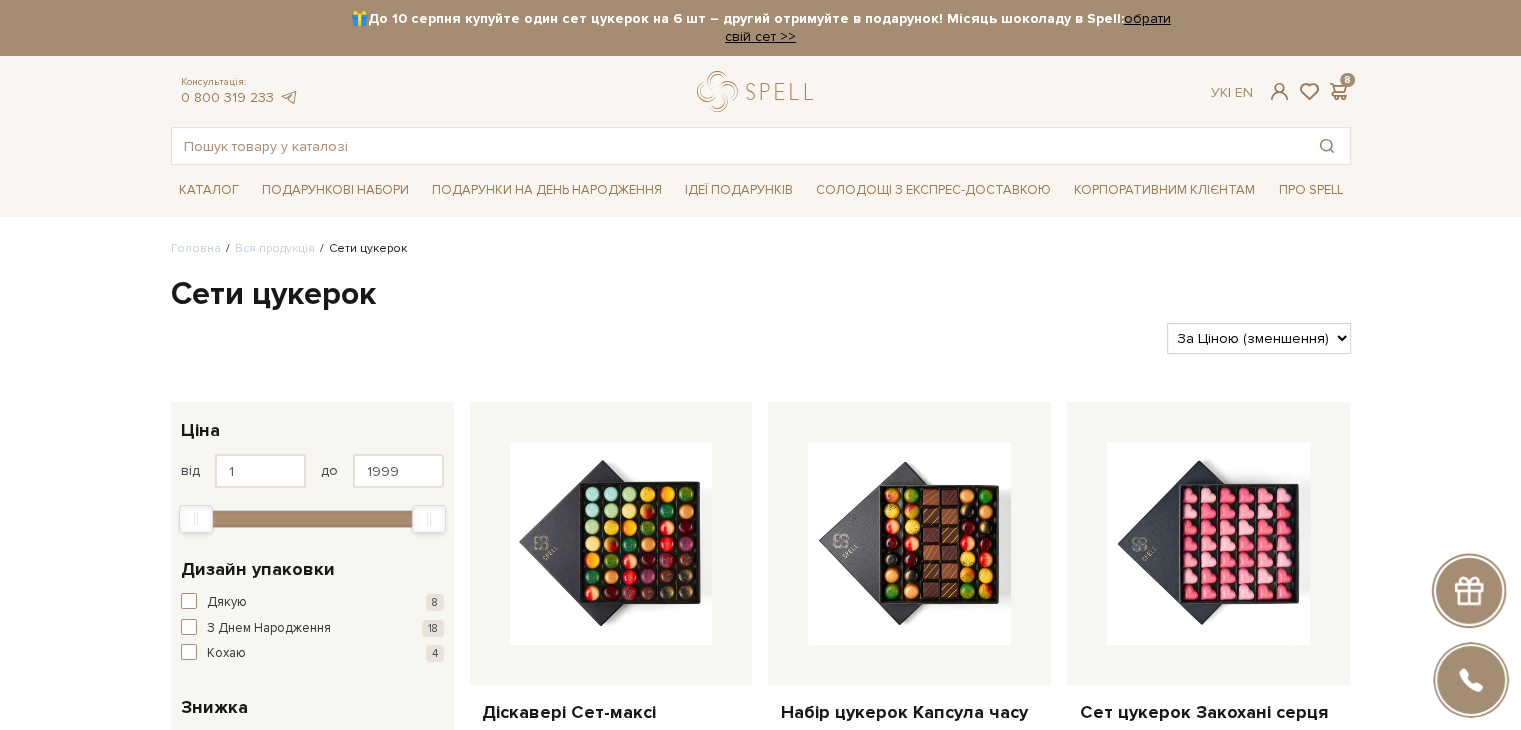 select on "https://spellchocolate.com/our-productions/seti-cukerok/?sort=p.price&order=ASC" 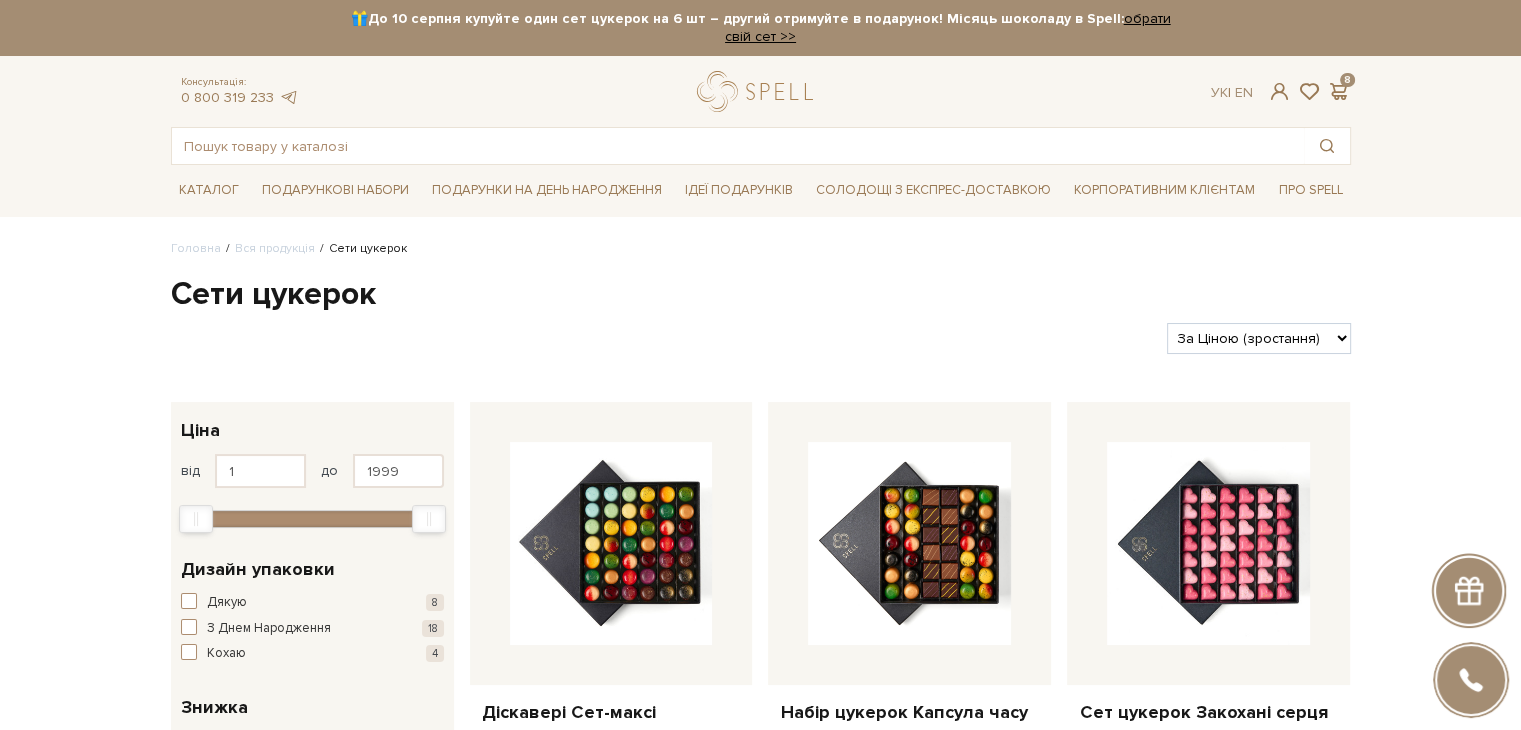click on "За замовчуванням
За Ціною (зростання)
За Ціною (зменшення)
Новинки
За популярністю" at bounding box center (1258, 338) 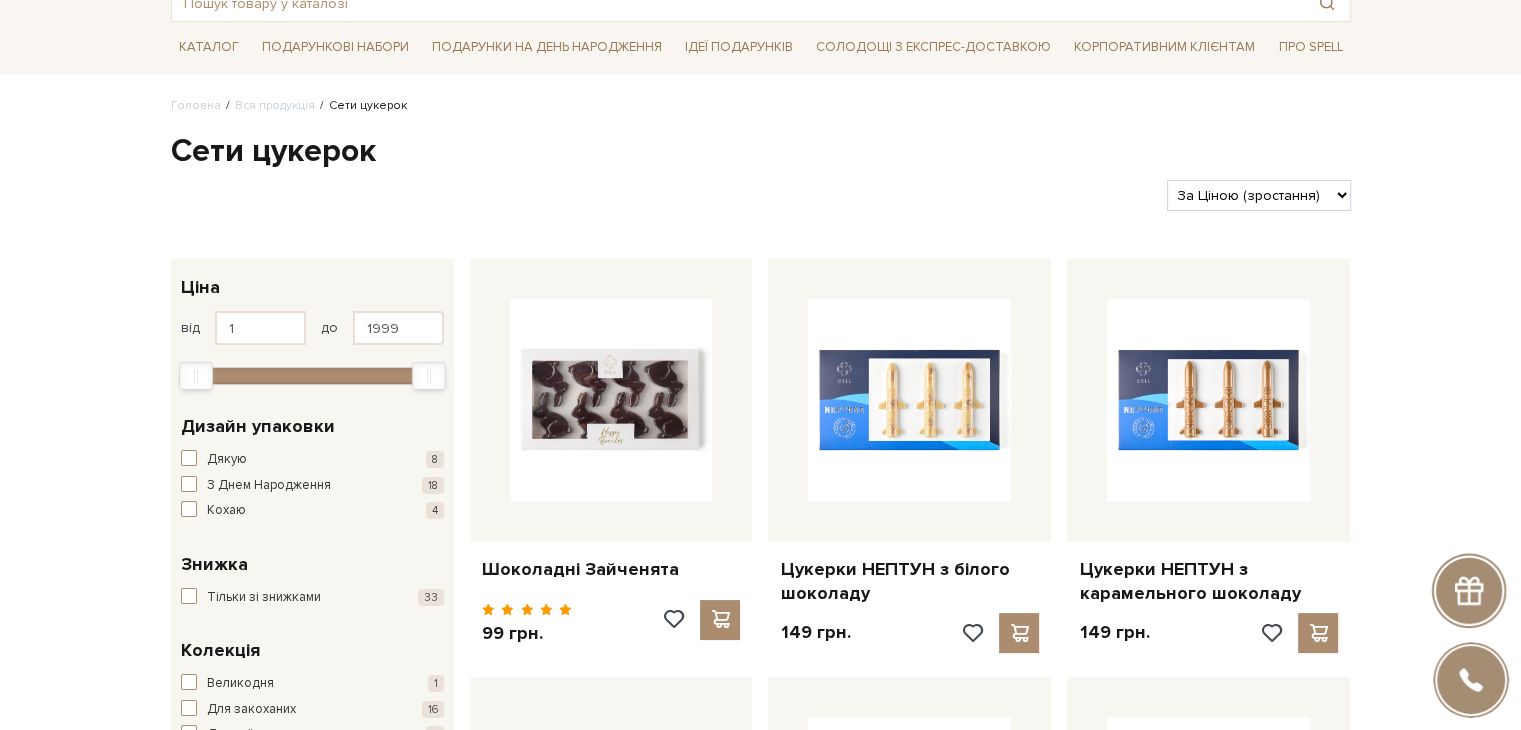 scroll, scrollTop: 0, scrollLeft: 0, axis: both 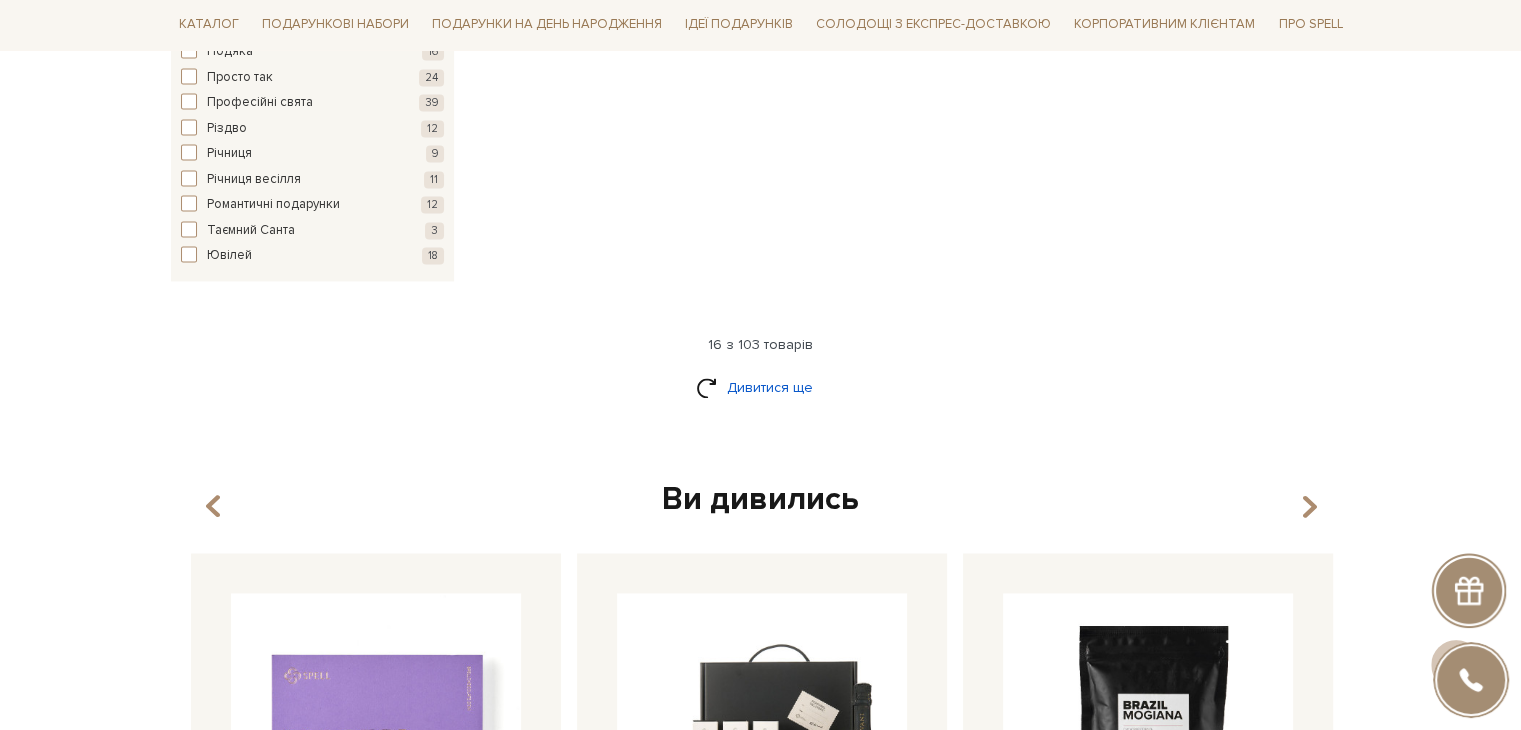 click on "Дивитися ще" at bounding box center [761, 387] 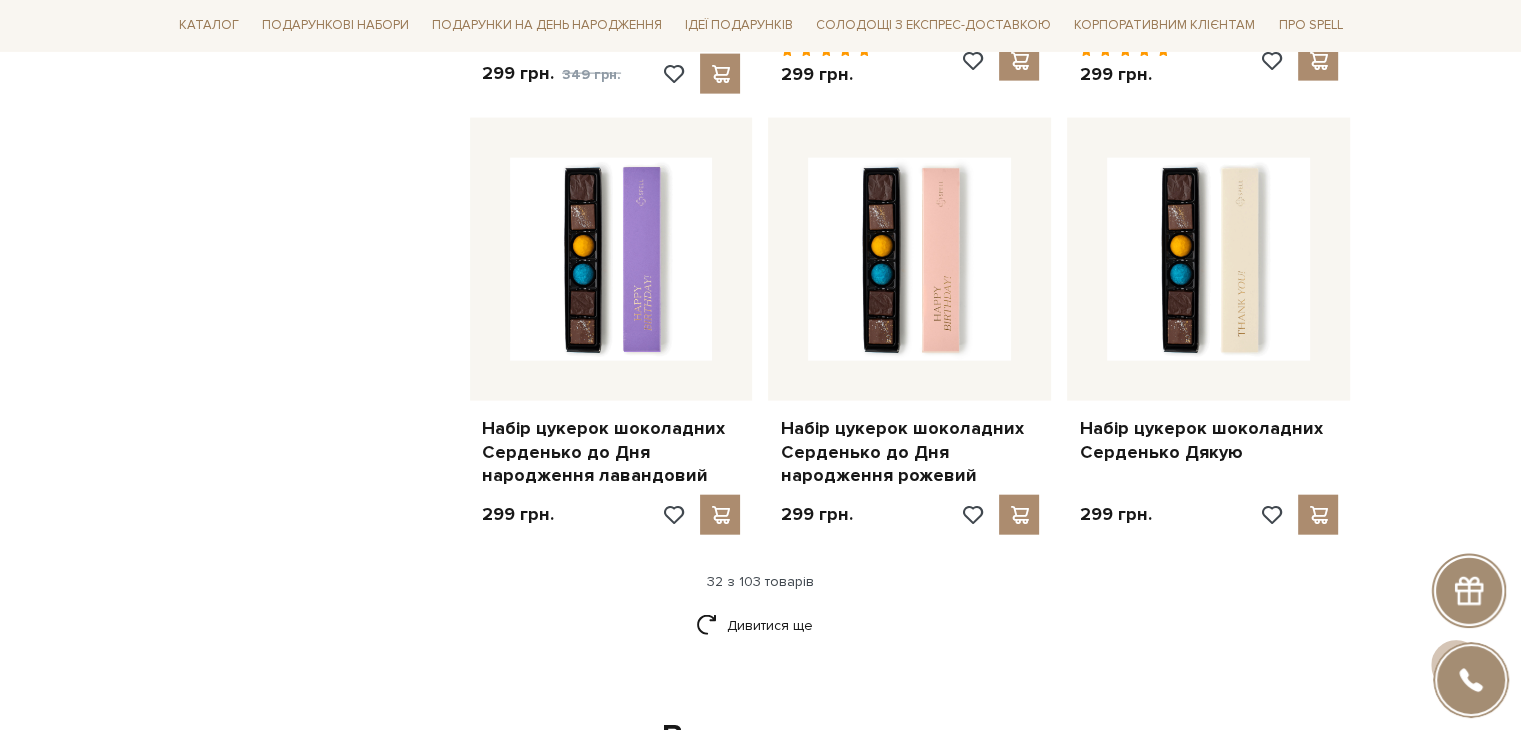 scroll, scrollTop: 4900, scrollLeft: 0, axis: vertical 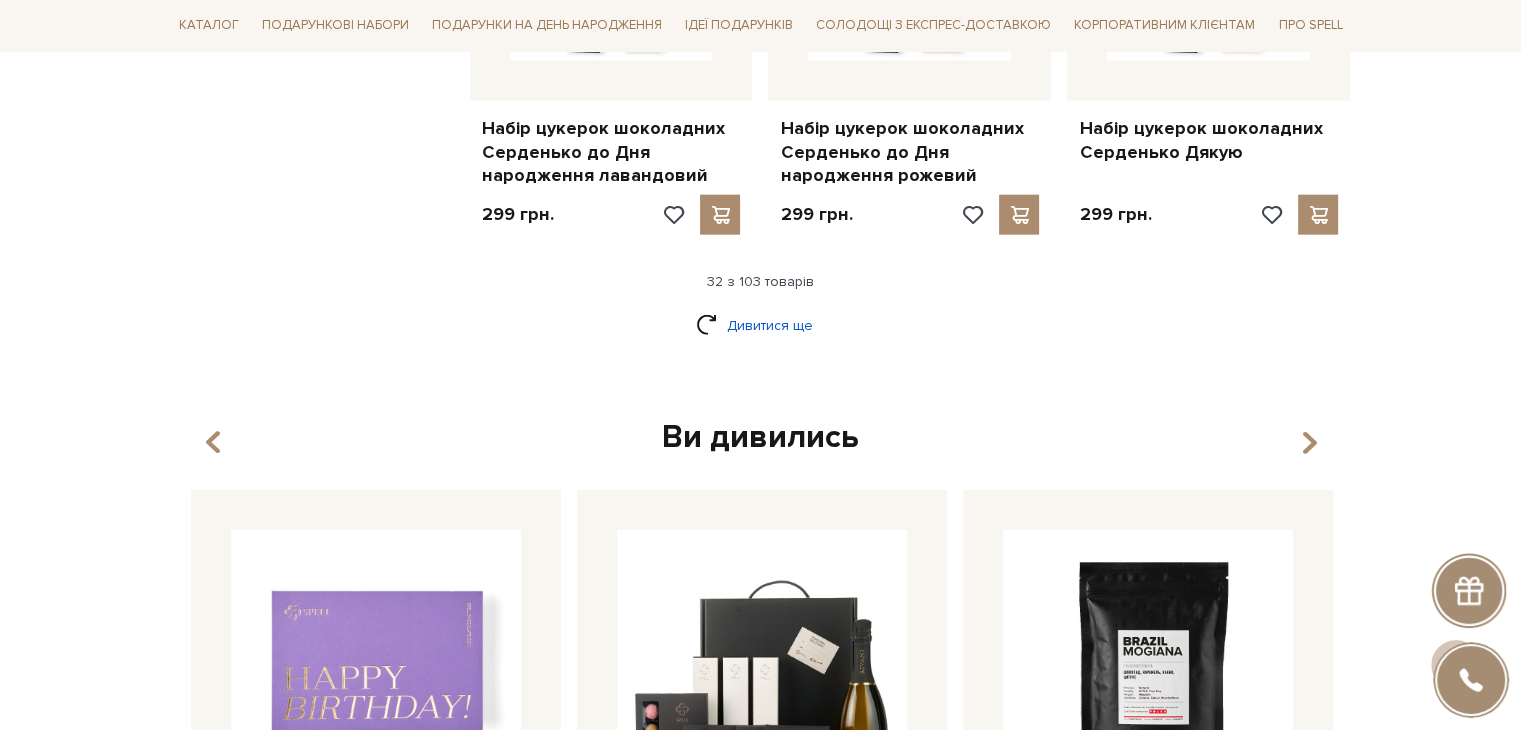 click on "Дивитися ще" at bounding box center [761, 325] 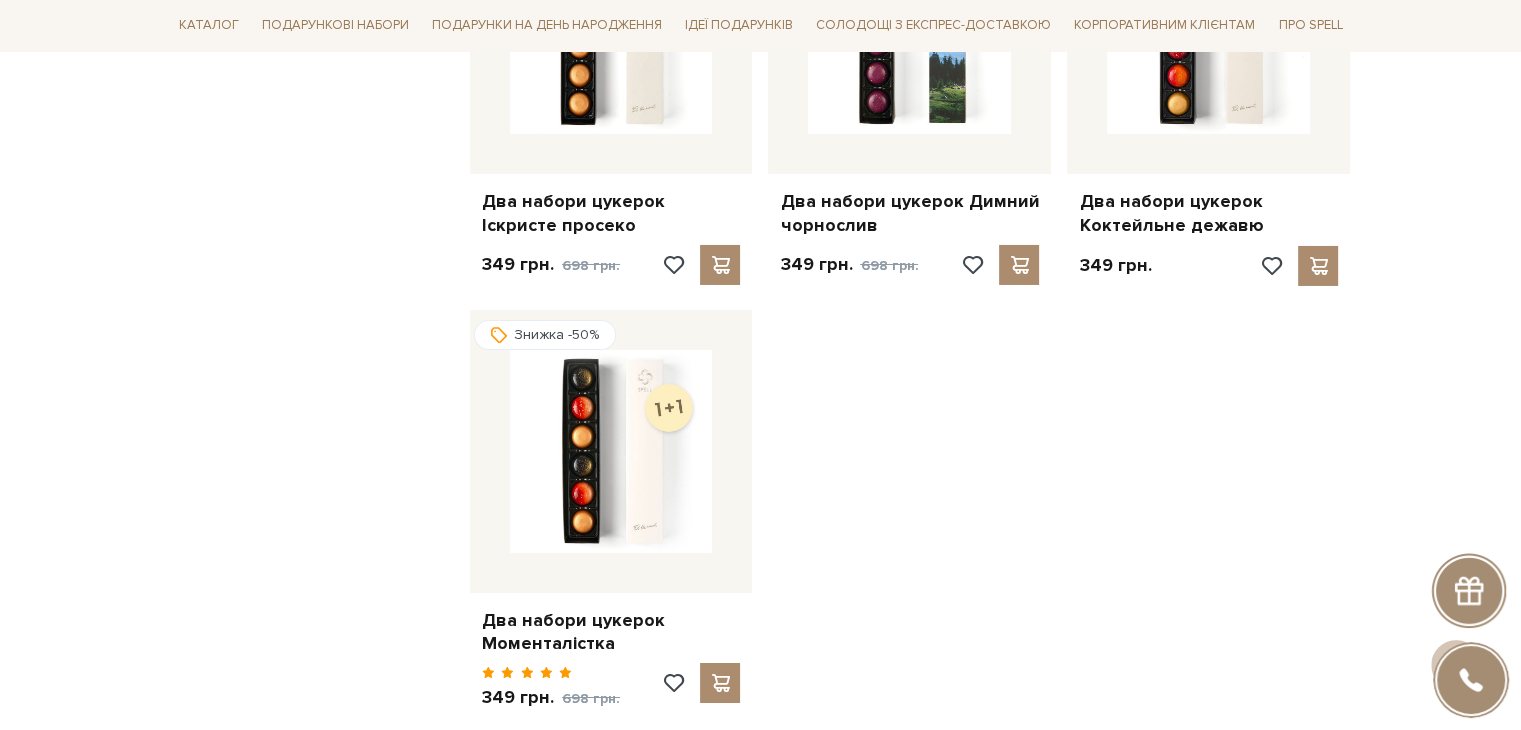 scroll, scrollTop: 7200, scrollLeft: 0, axis: vertical 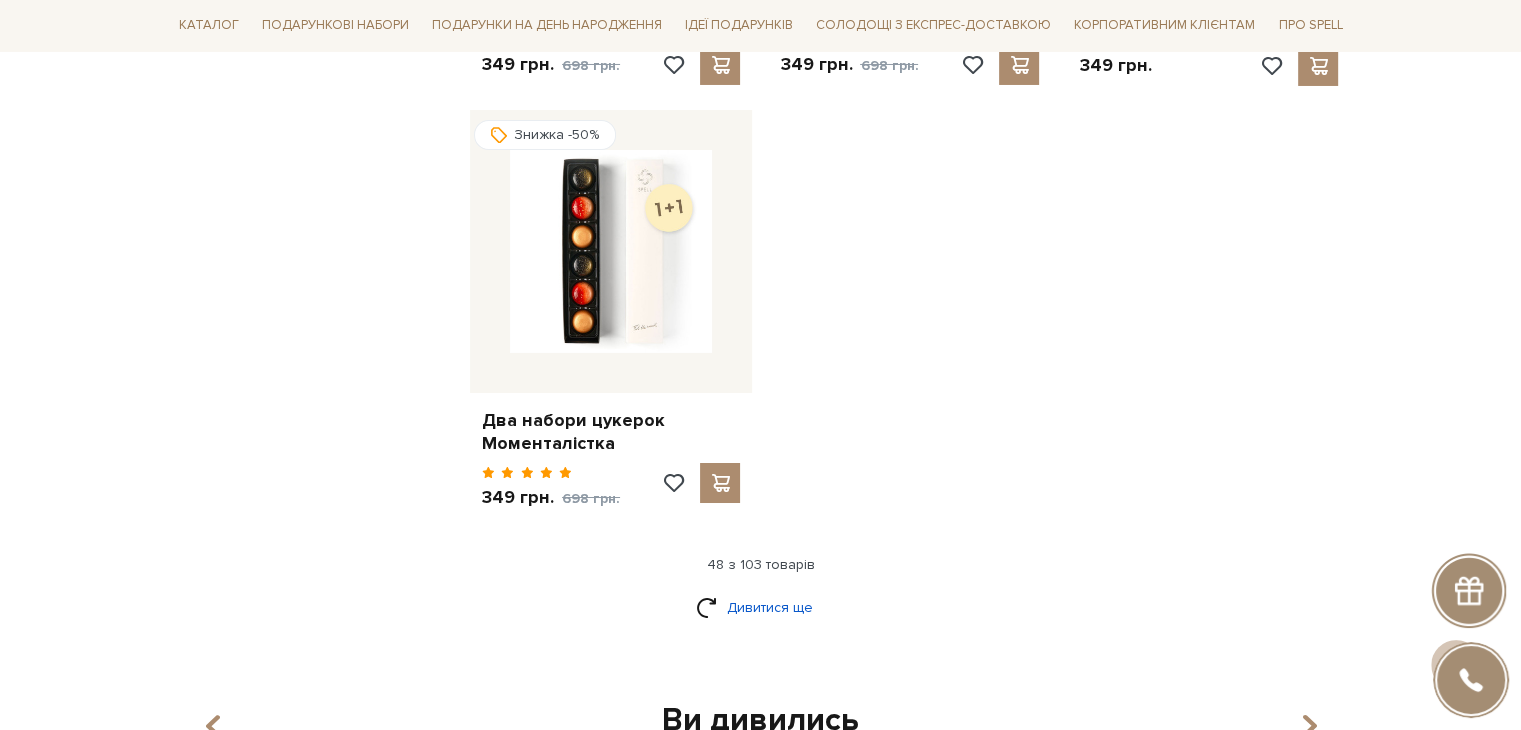 click on "Дивитися ще" at bounding box center (761, 607) 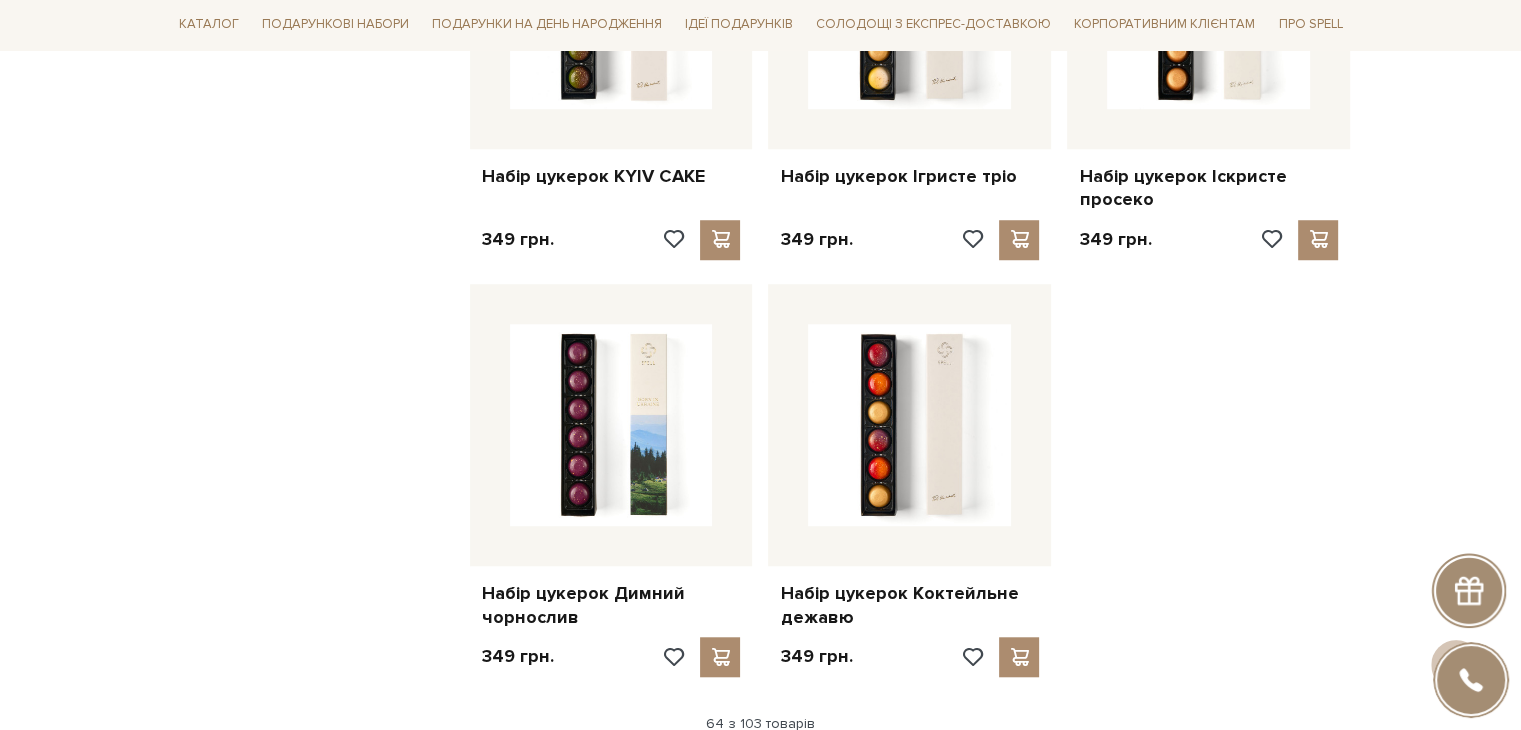scroll, scrollTop: 9200, scrollLeft: 0, axis: vertical 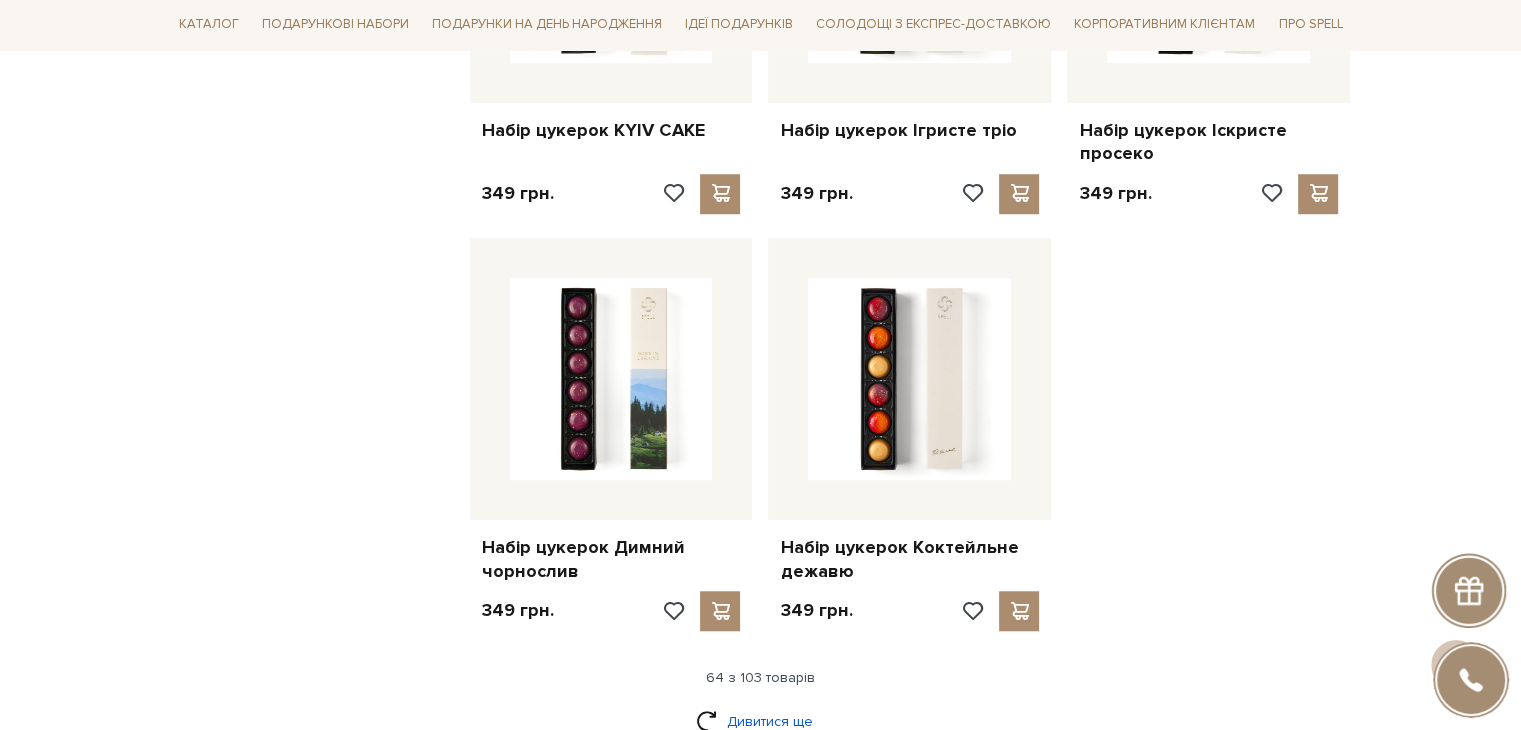 click on "Дивитися ще" at bounding box center (761, 721) 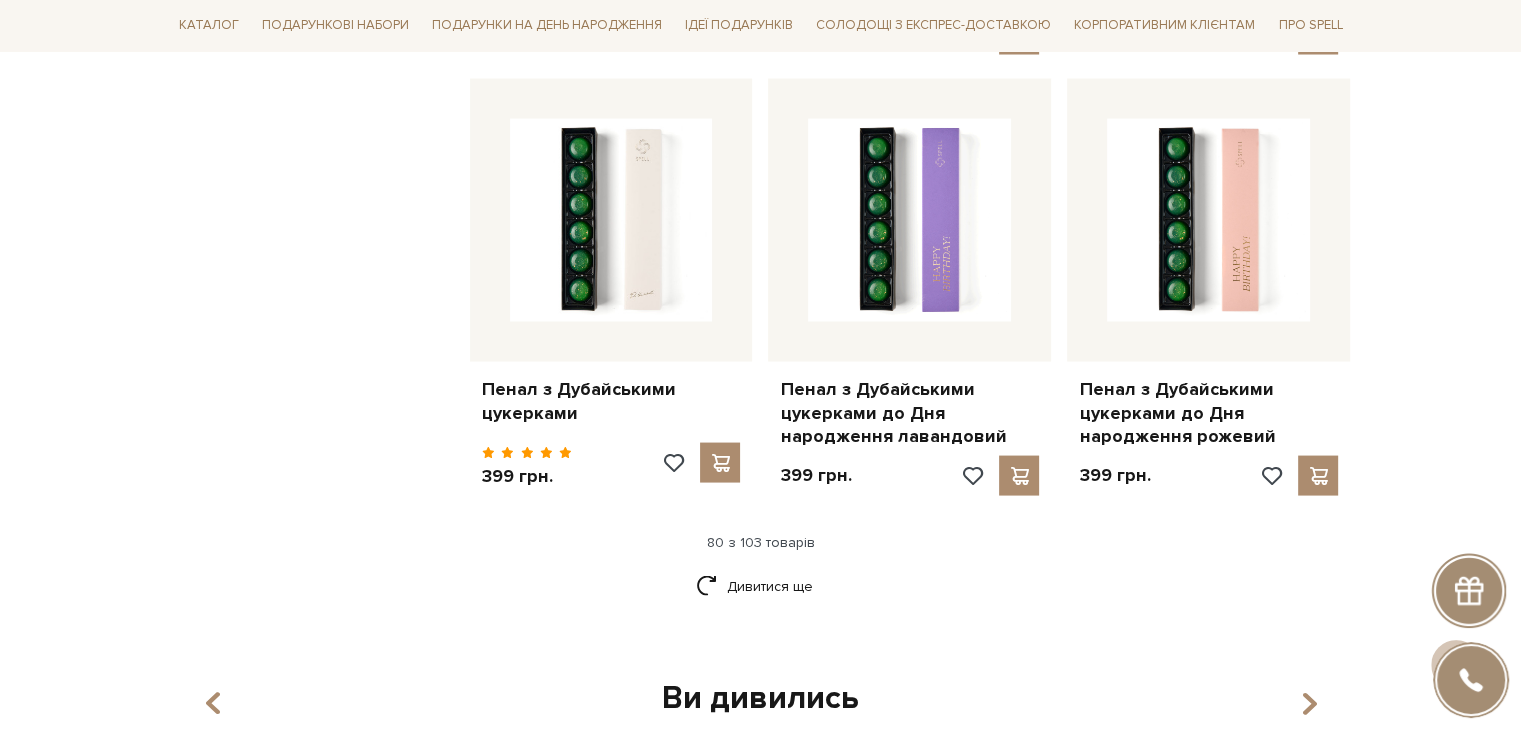 scroll, scrollTop: 11500, scrollLeft: 0, axis: vertical 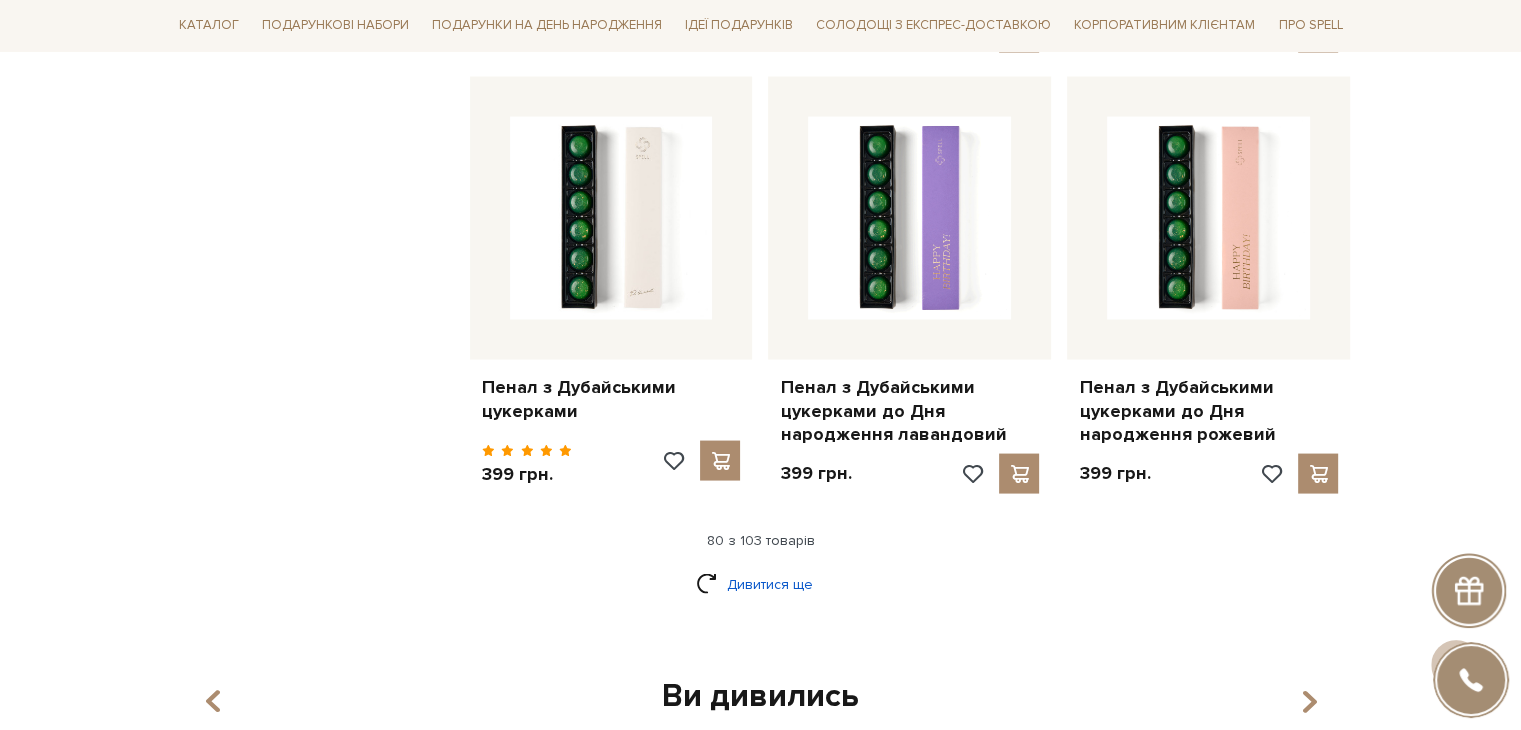 click on "Дивитися ще" at bounding box center [761, 584] 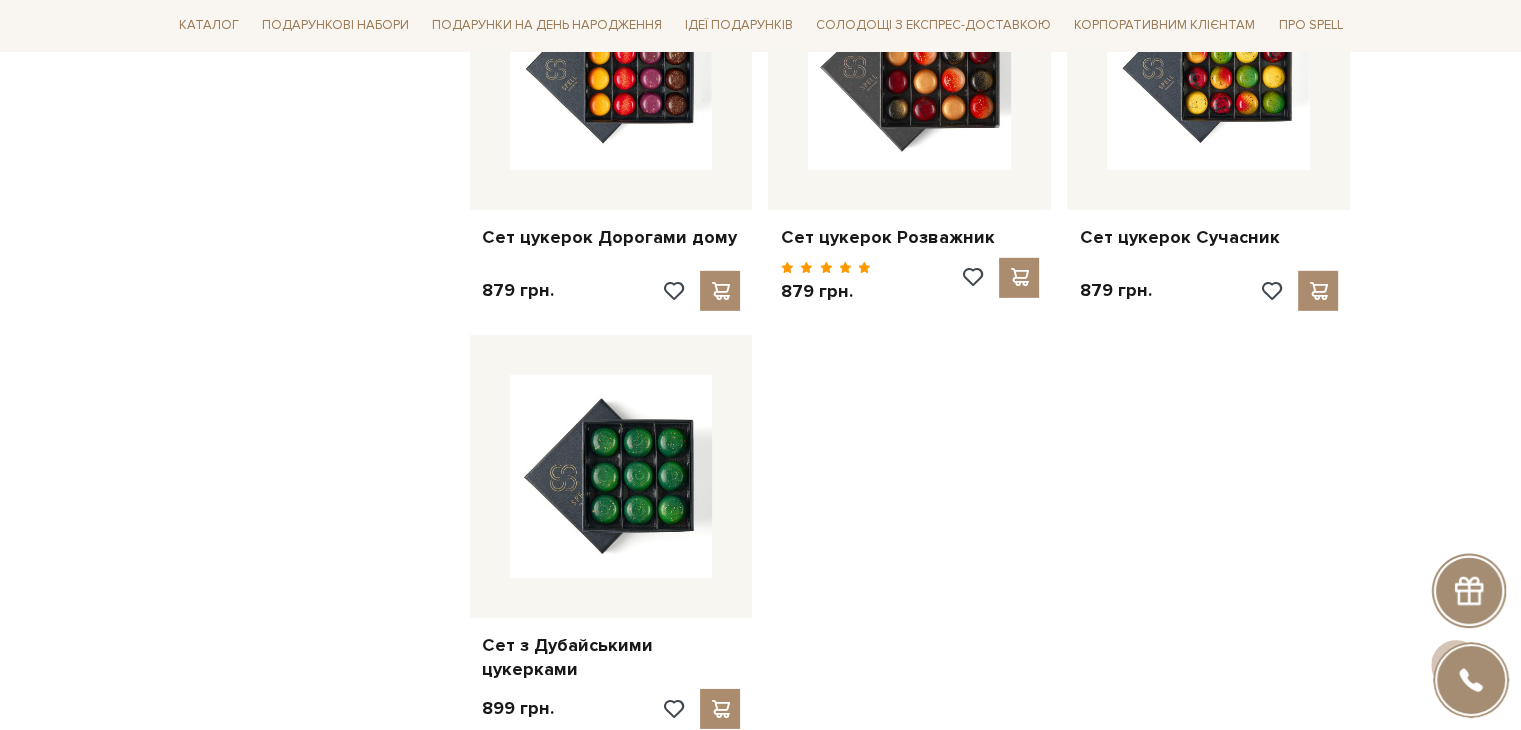scroll, scrollTop: 13900, scrollLeft: 0, axis: vertical 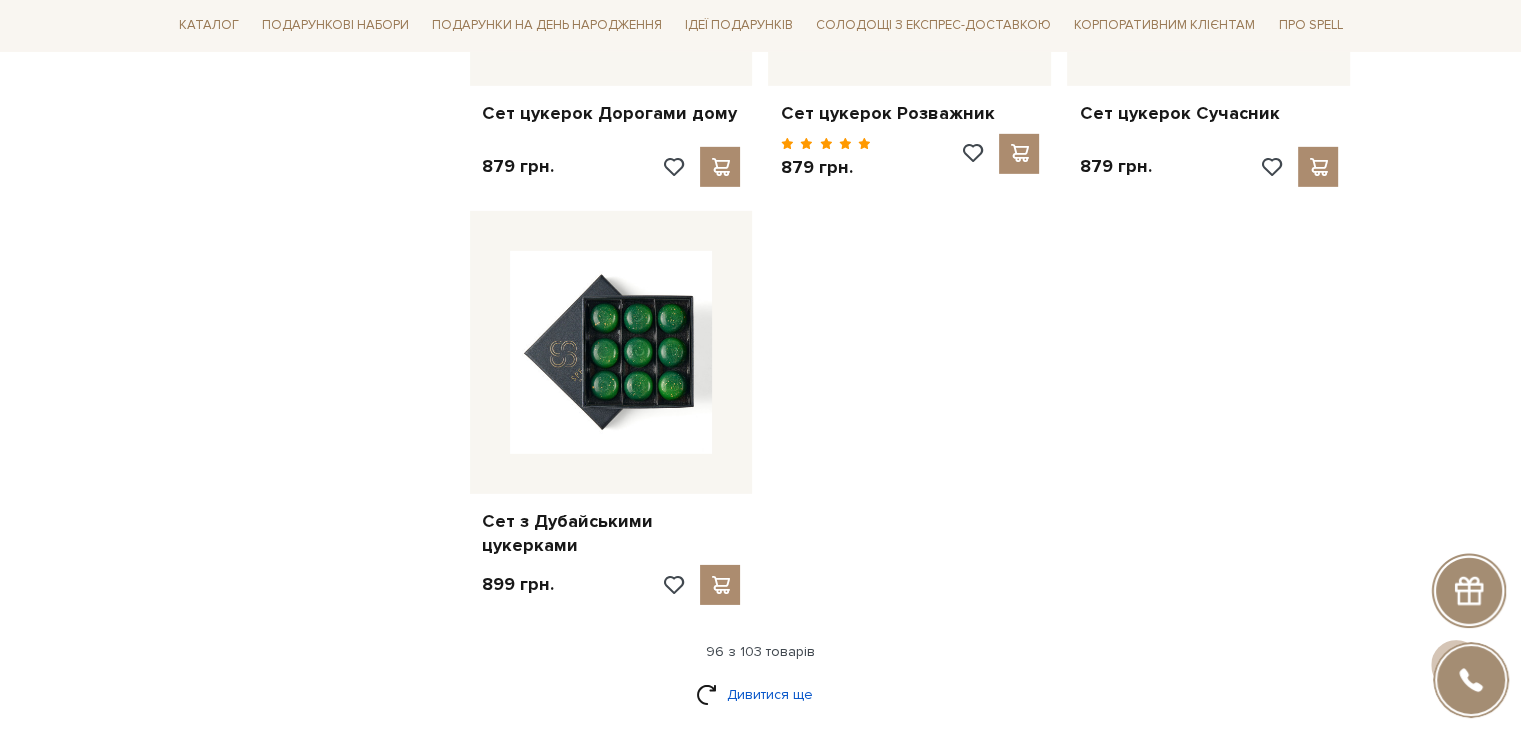 click on "Дивитися ще" at bounding box center [761, 694] 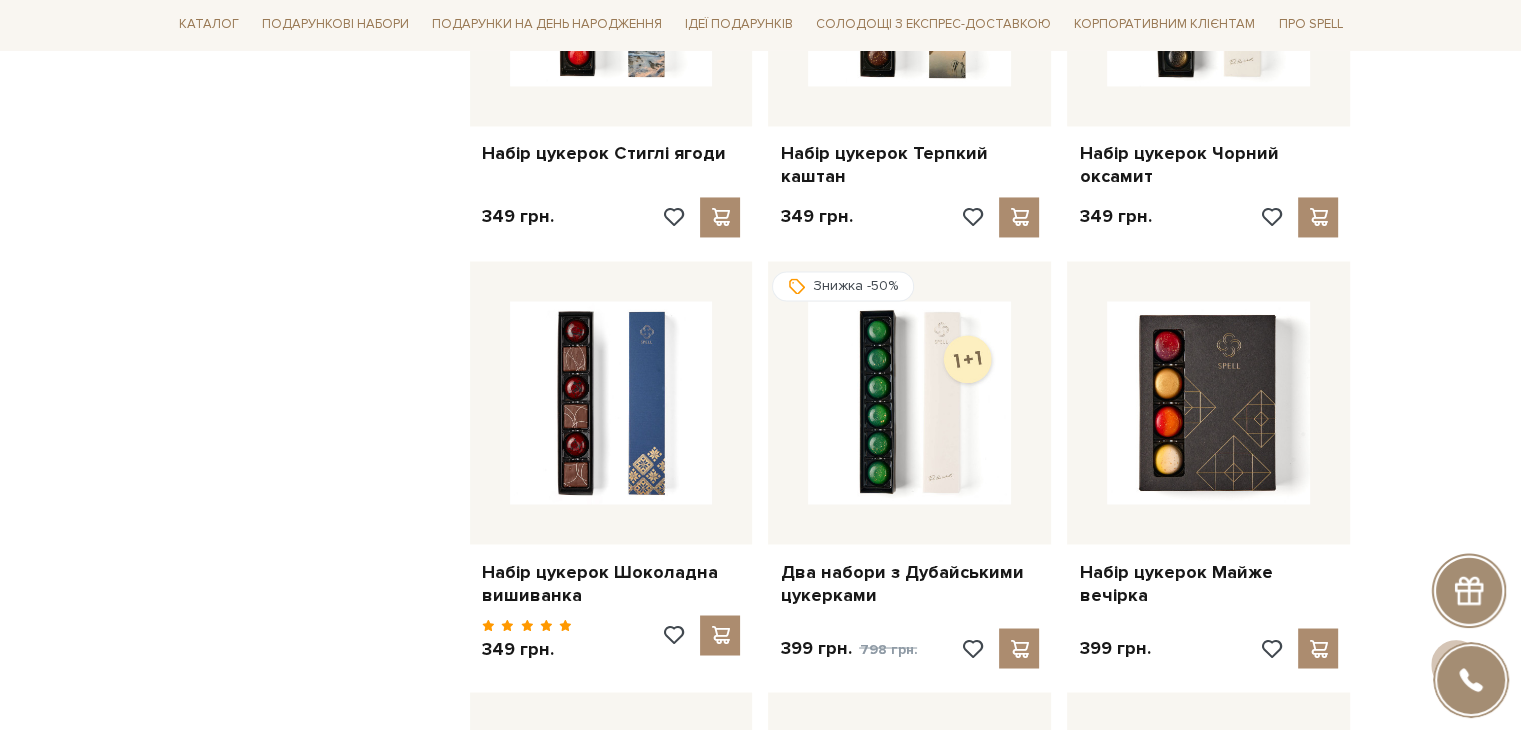 scroll, scrollTop: 10800, scrollLeft: 0, axis: vertical 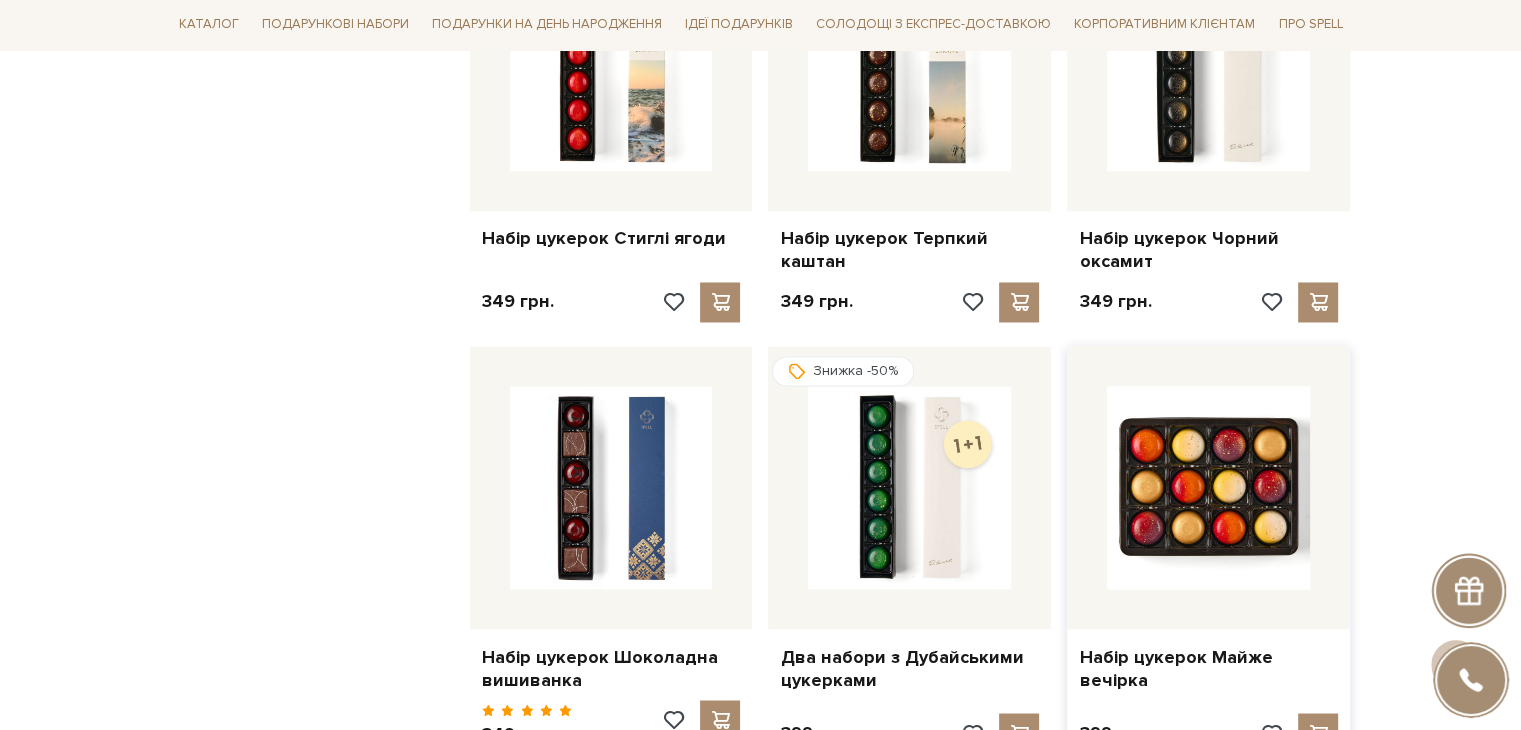 click at bounding box center (1208, 487) 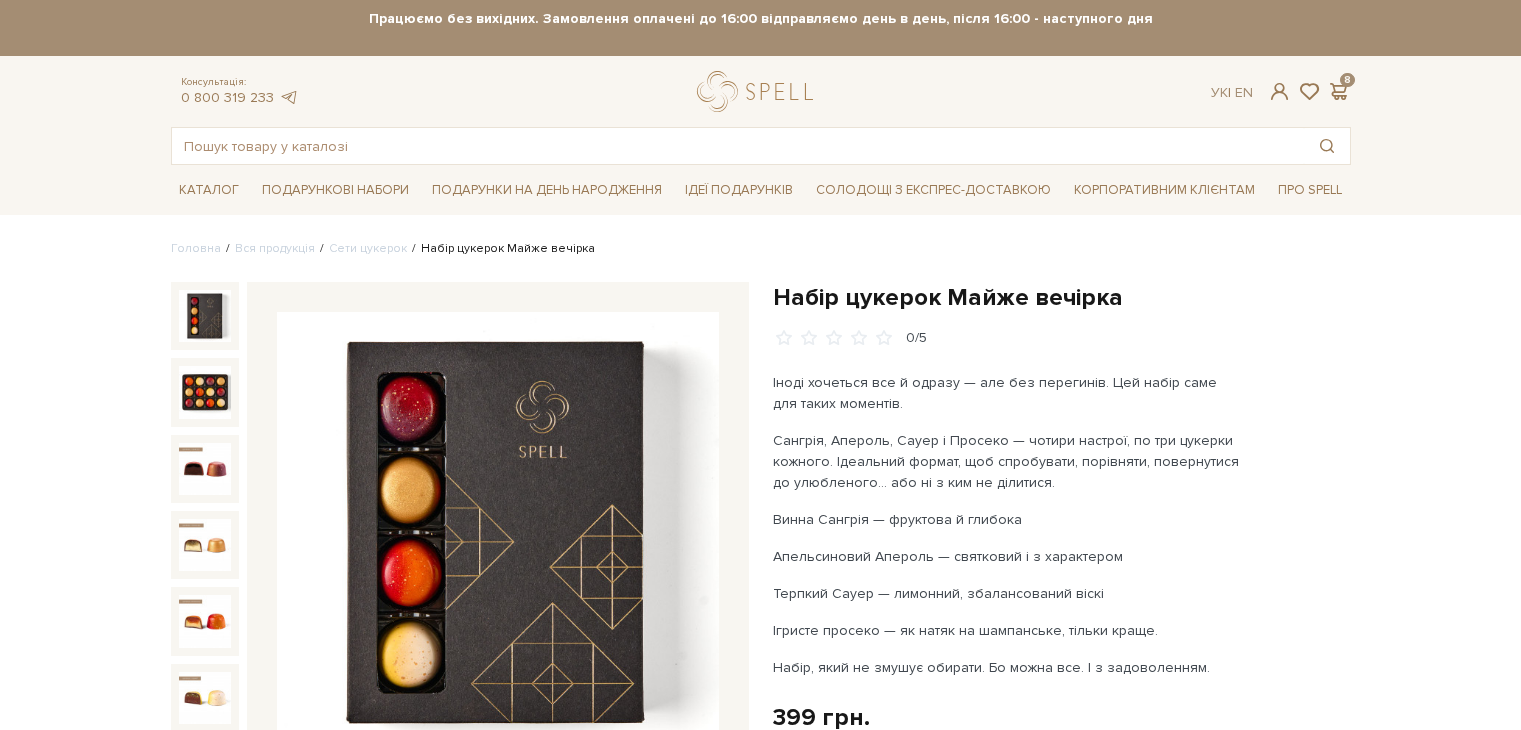 scroll, scrollTop: 0, scrollLeft: 0, axis: both 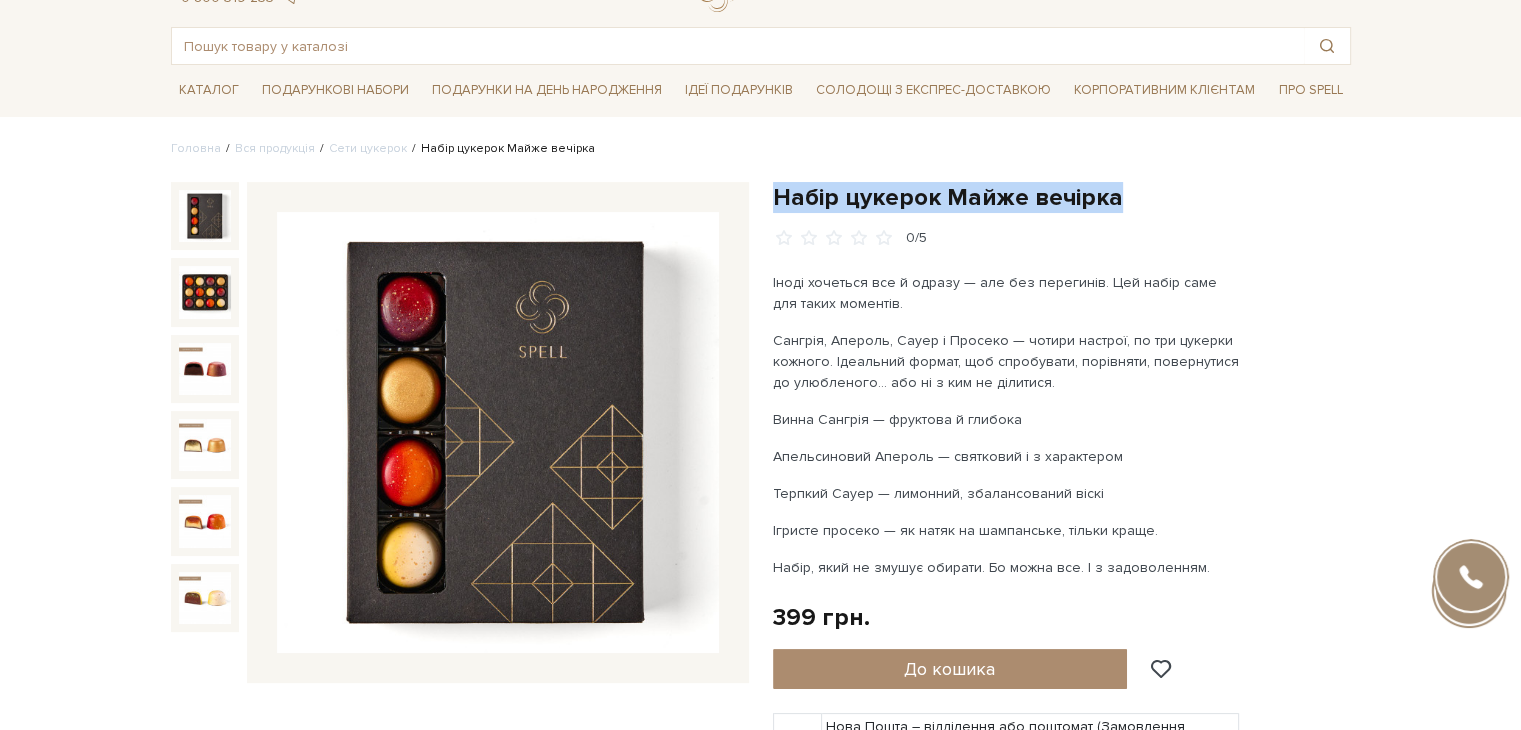 drag, startPoint x: 776, startPoint y: 200, endPoint x: 1140, endPoint y: 180, distance: 364.54904 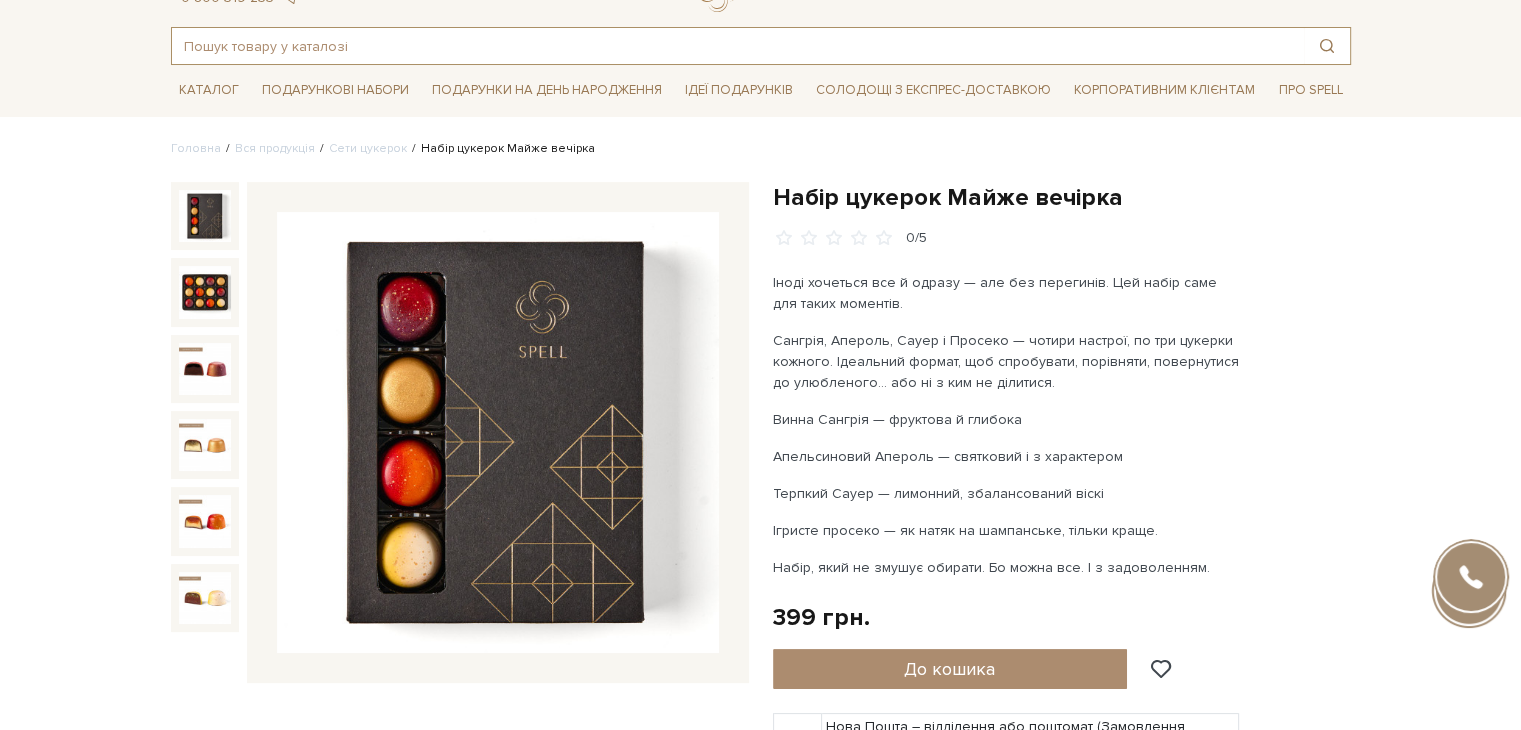 click at bounding box center (738, 46) 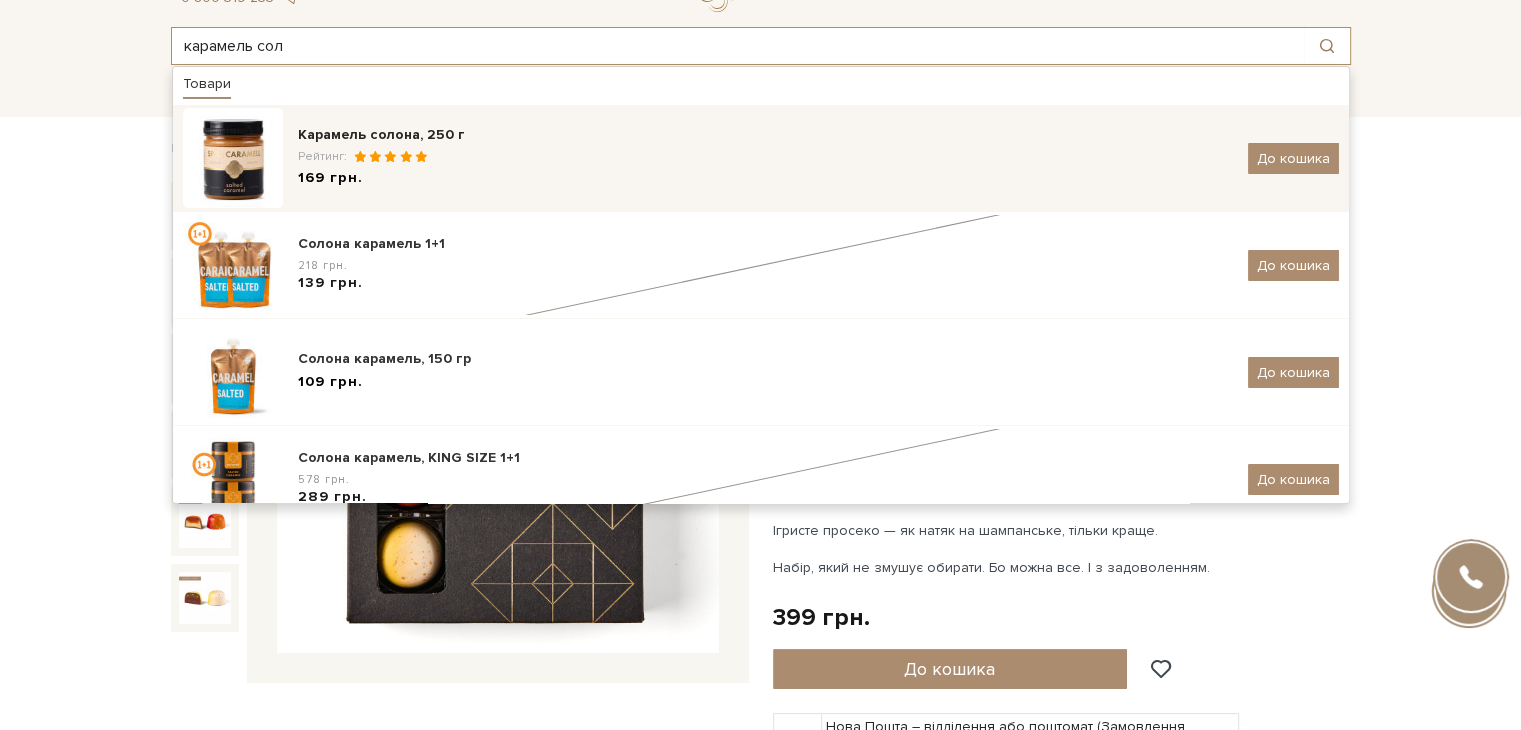 type on "карамель сол" 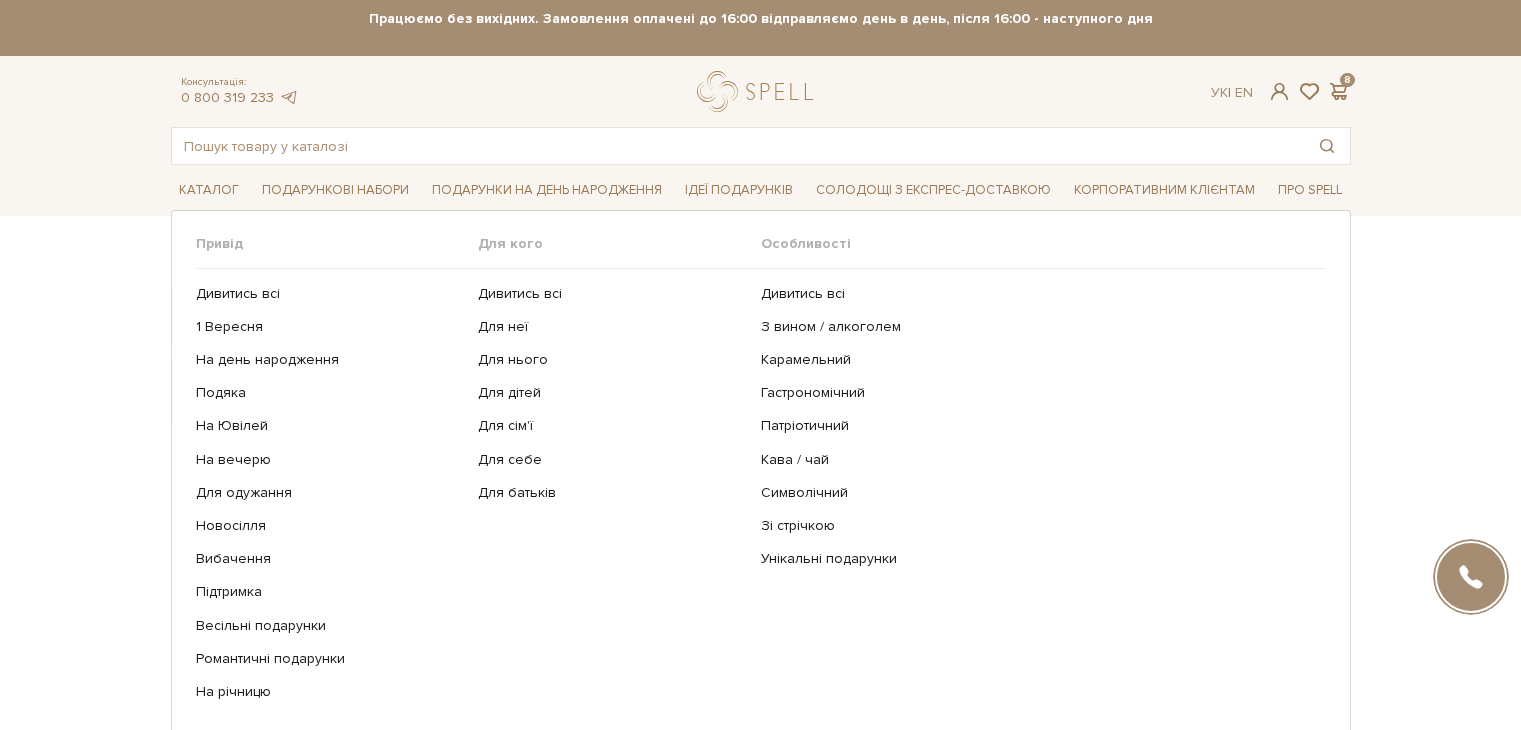 scroll, scrollTop: 0, scrollLeft: 0, axis: both 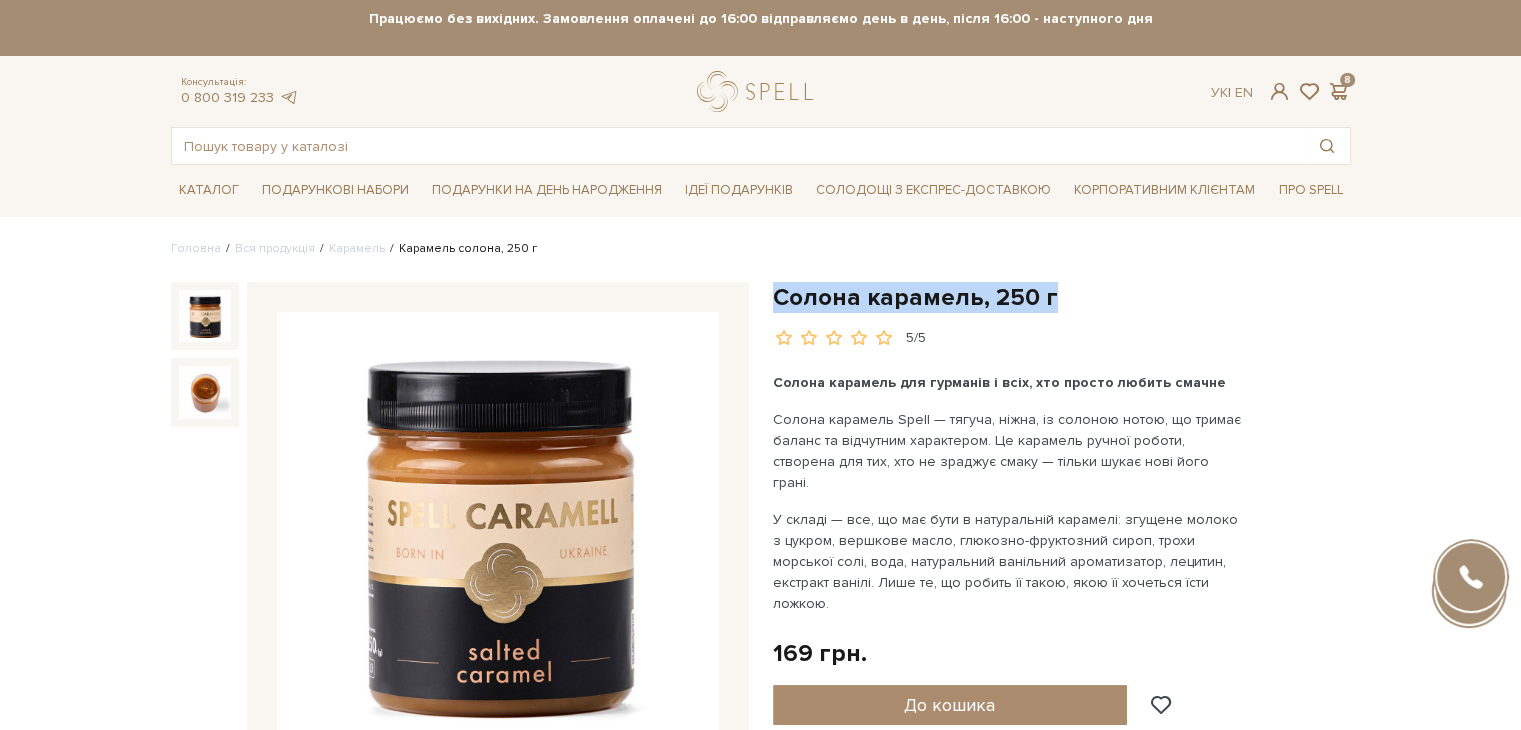drag, startPoint x: 778, startPoint y: 292, endPoint x: 1047, endPoint y: 287, distance: 269.04648 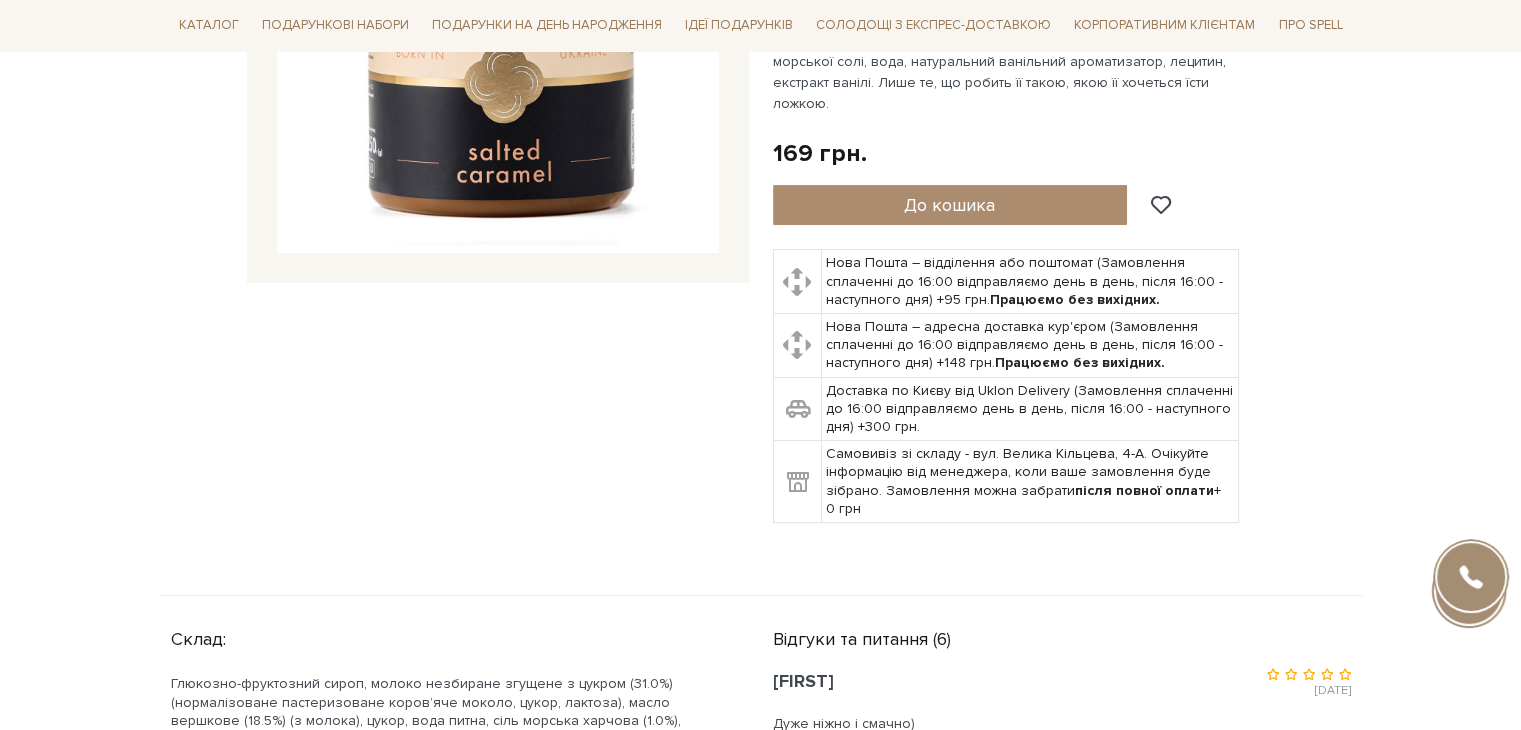 scroll, scrollTop: 0, scrollLeft: 0, axis: both 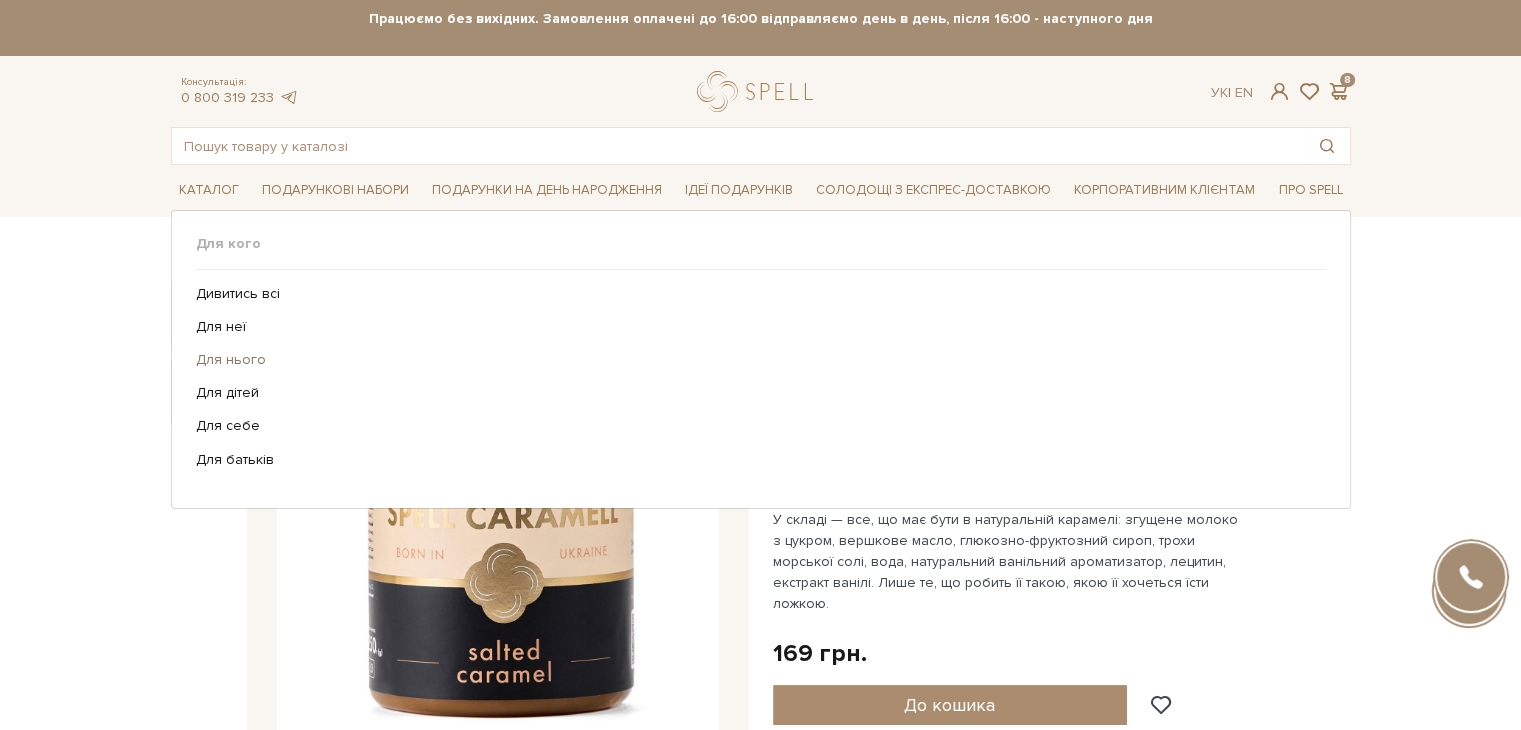 click on "Для нього" at bounding box center (753, 360) 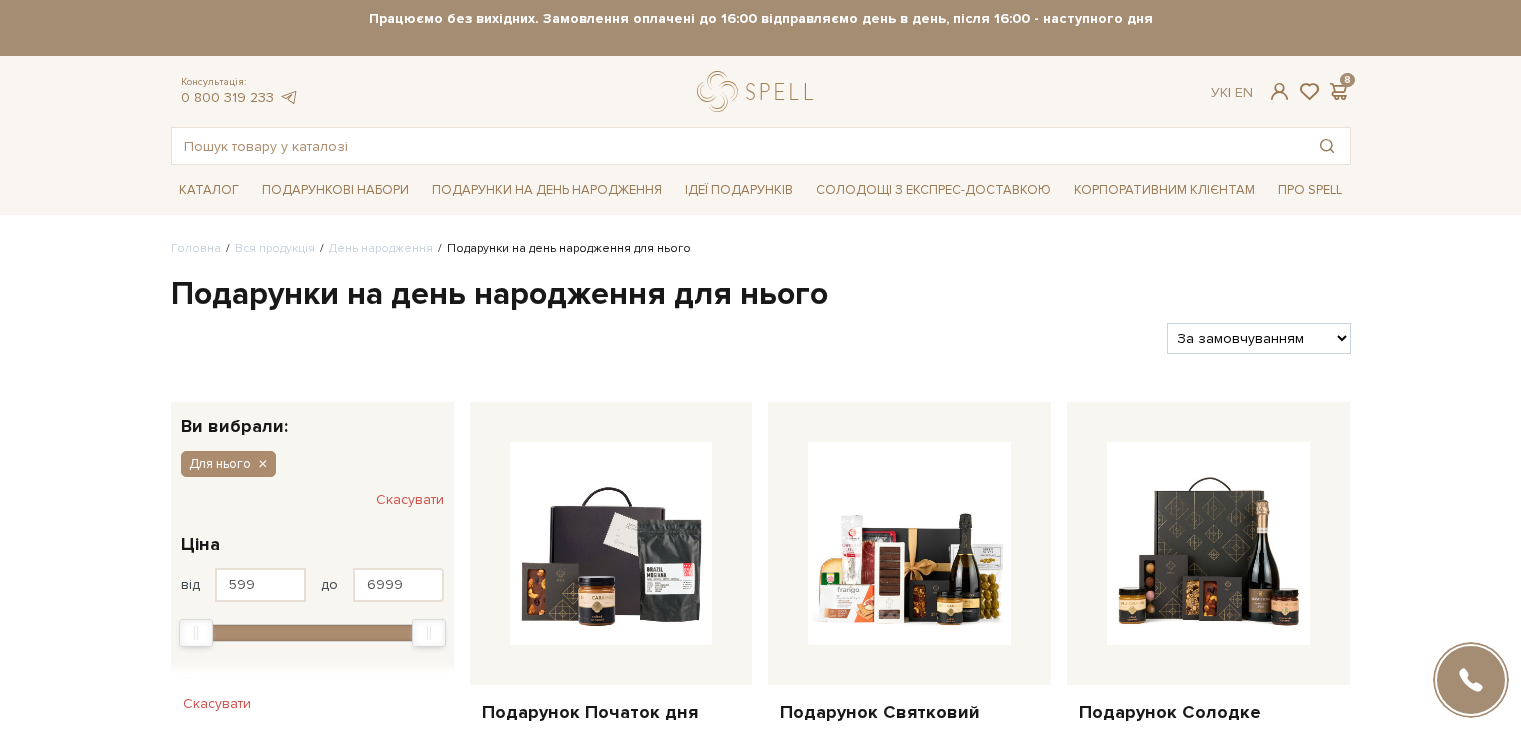 scroll, scrollTop: 0, scrollLeft: 0, axis: both 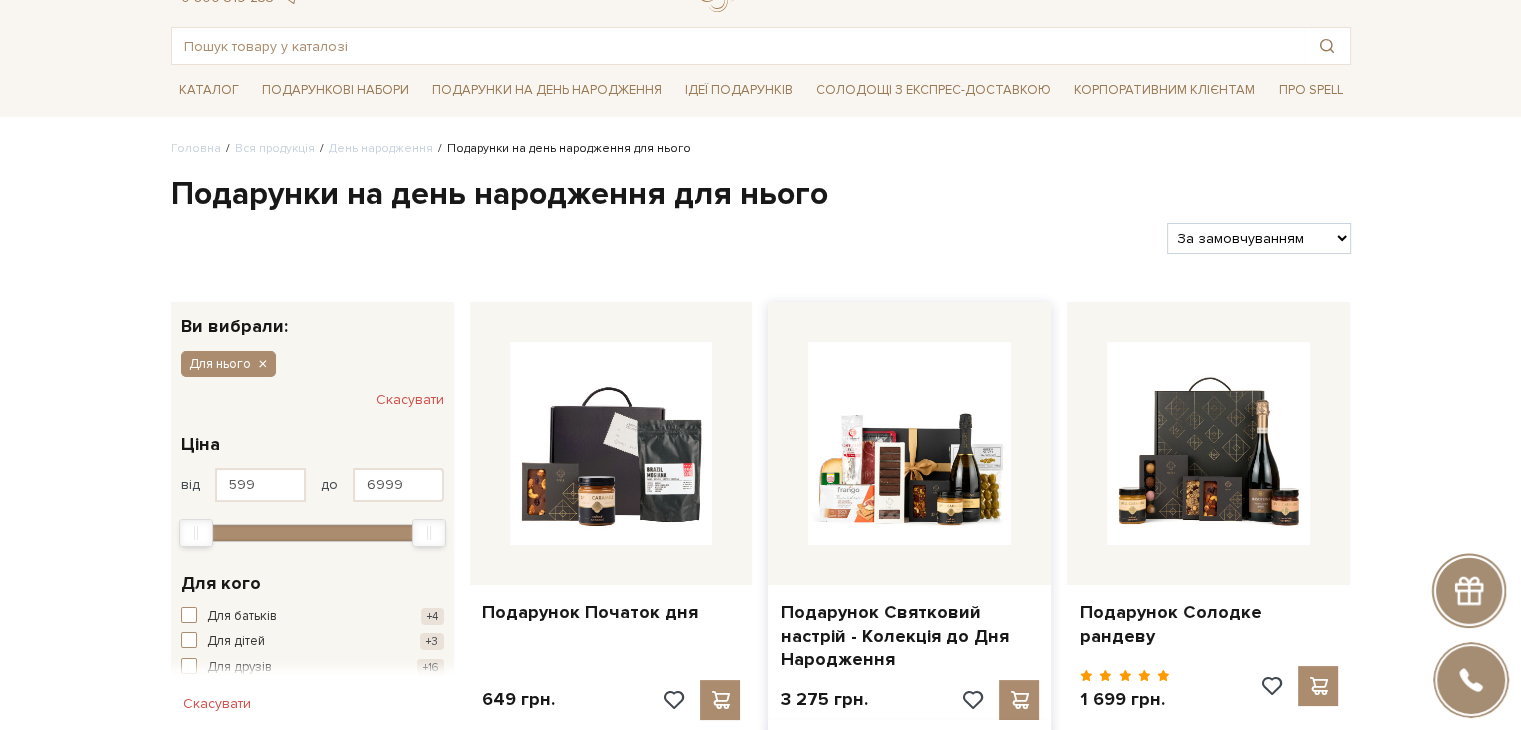 click at bounding box center [909, 443] 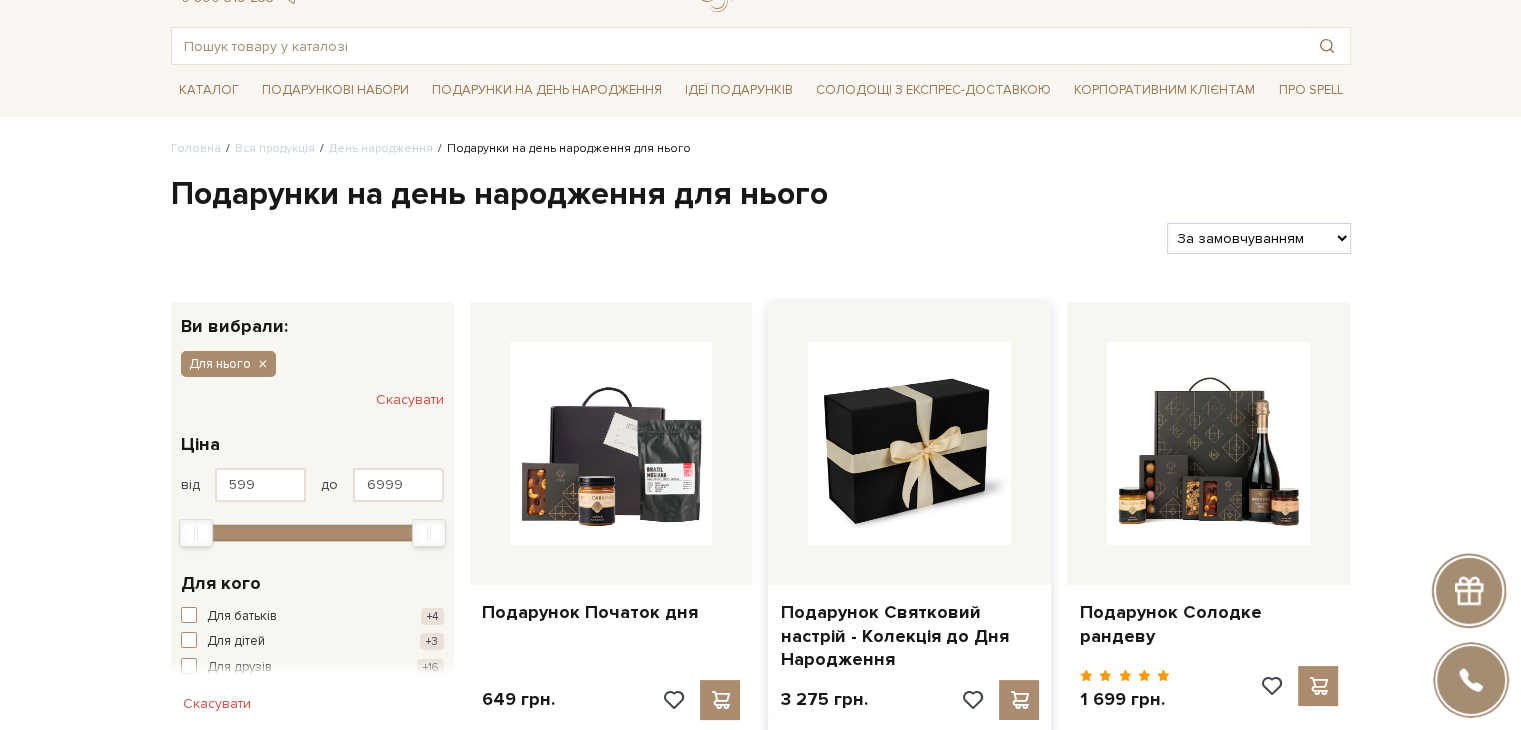 click at bounding box center (909, 443) 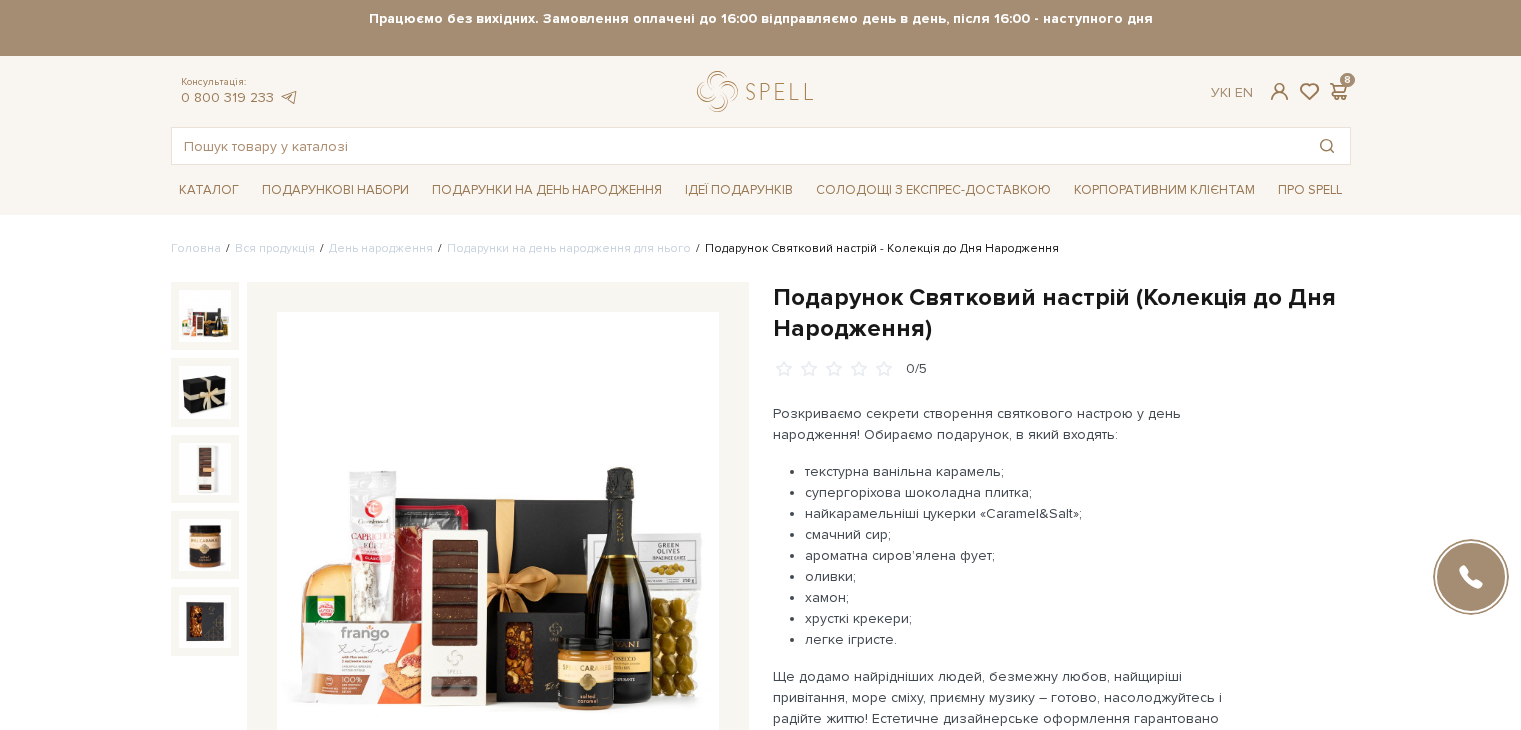 scroll, scrollTop: 0, scrollLeft: 0, axis: both 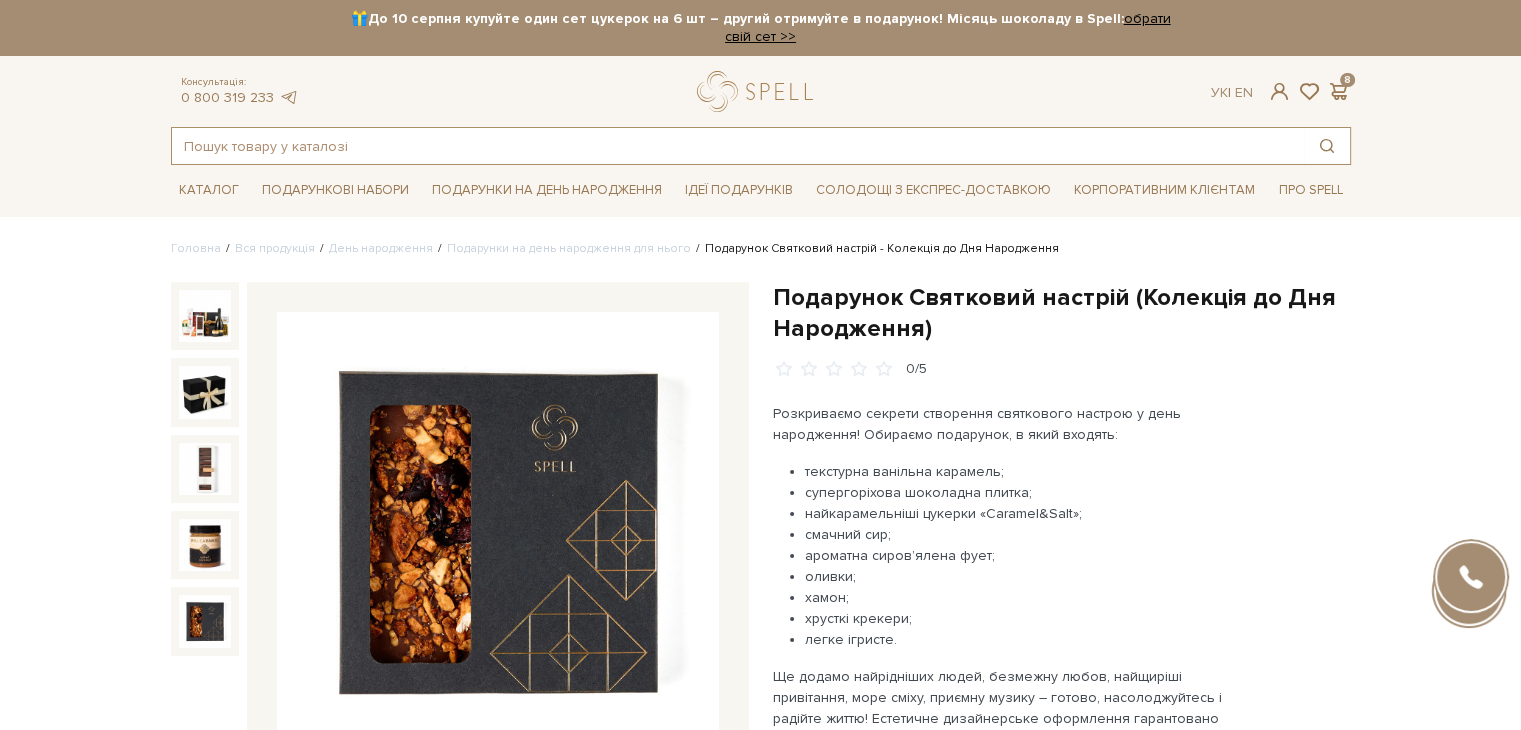 click at bounding box center (738, 146) 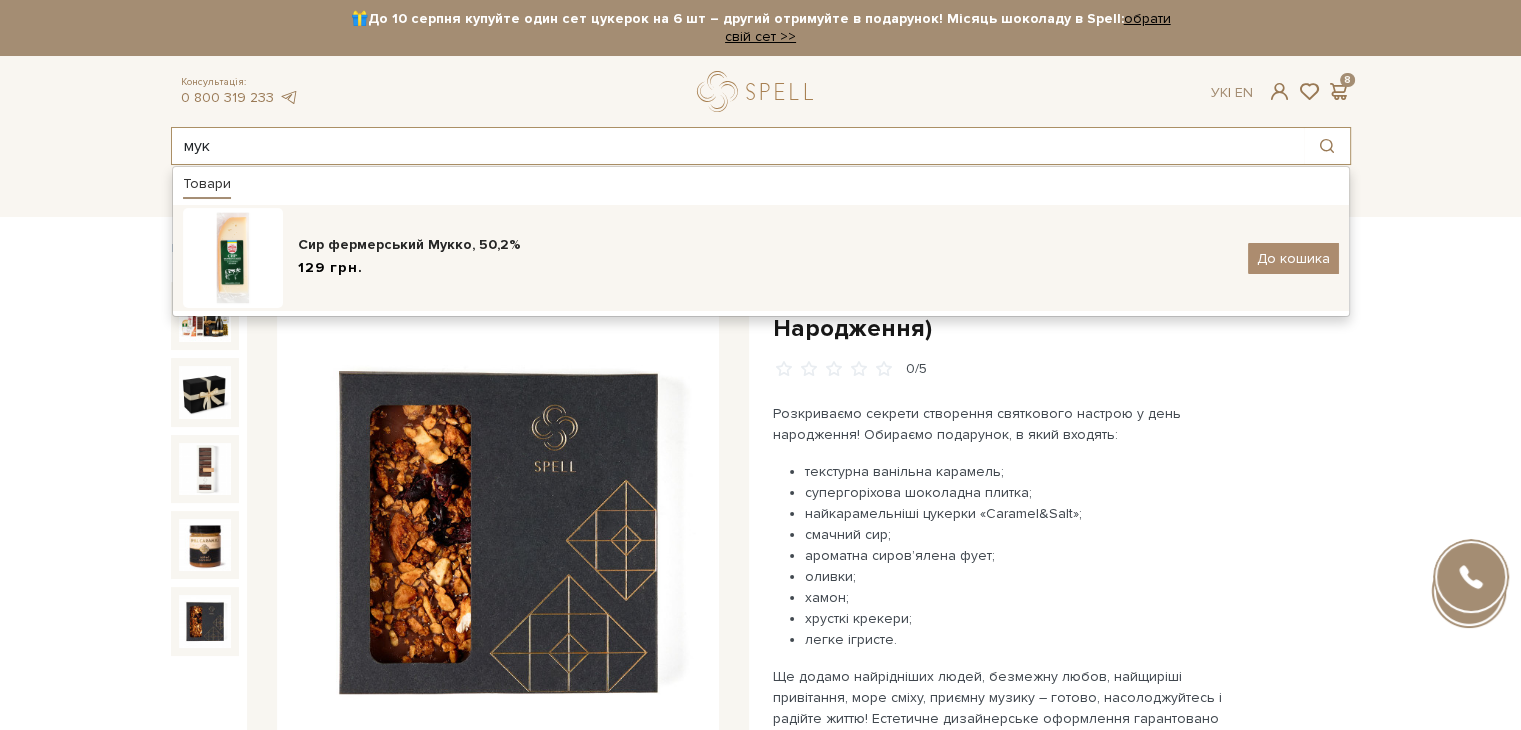 type on "мук" 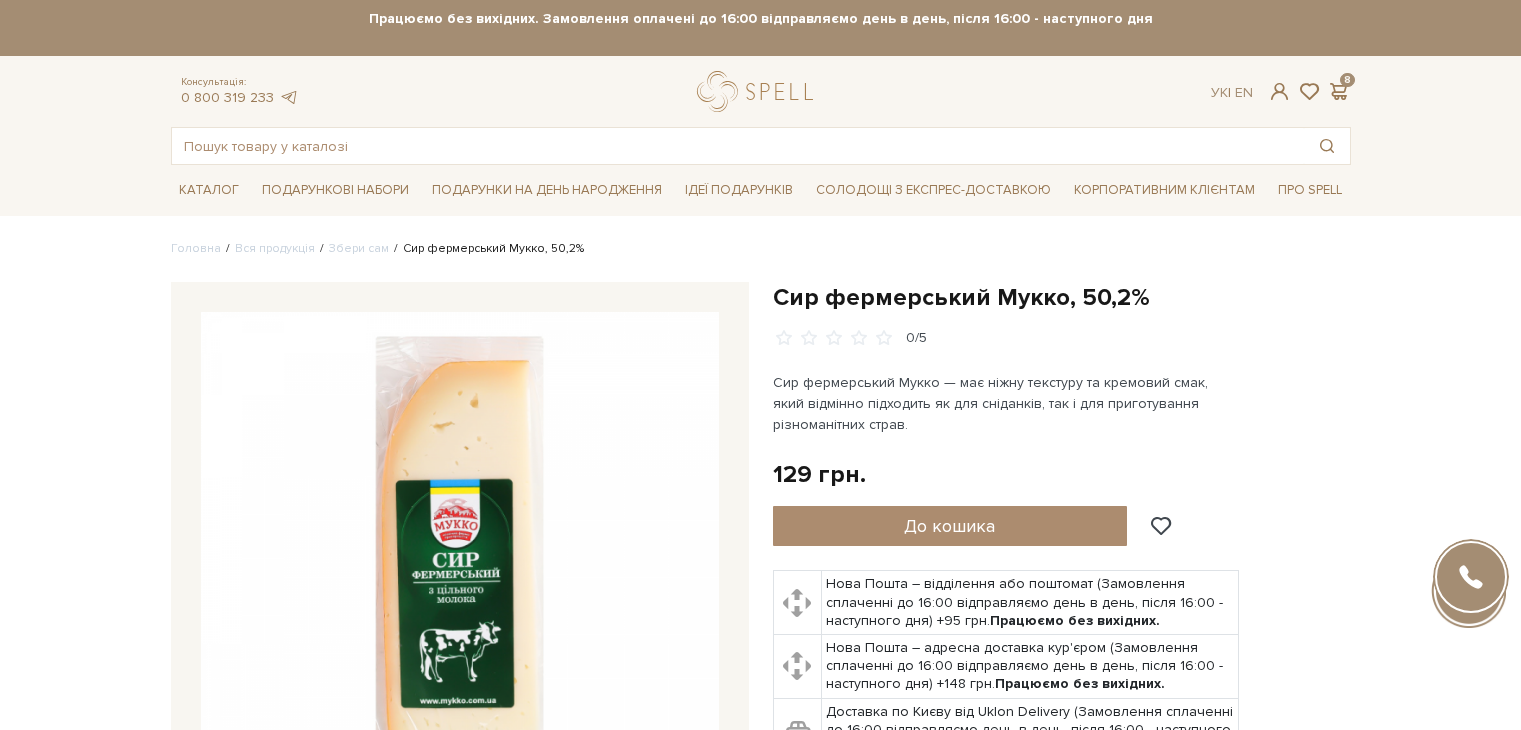 scroll, scrollTop: 0, scrollLeft: 0, axis: both 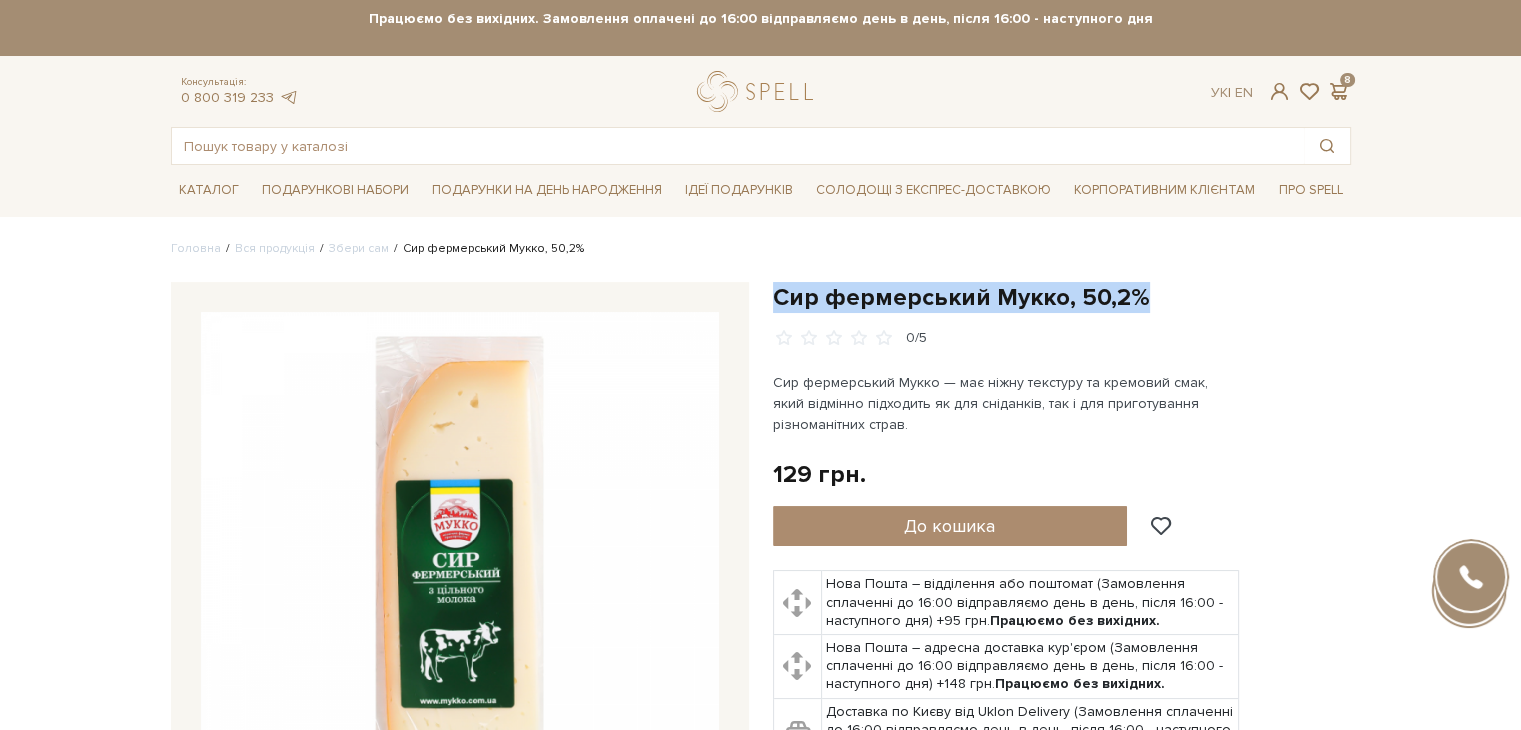 drag, startPoint x: 769, startPoint y: 297, endPoint x: 1152, endPoint y: 281, distance: 383.33405 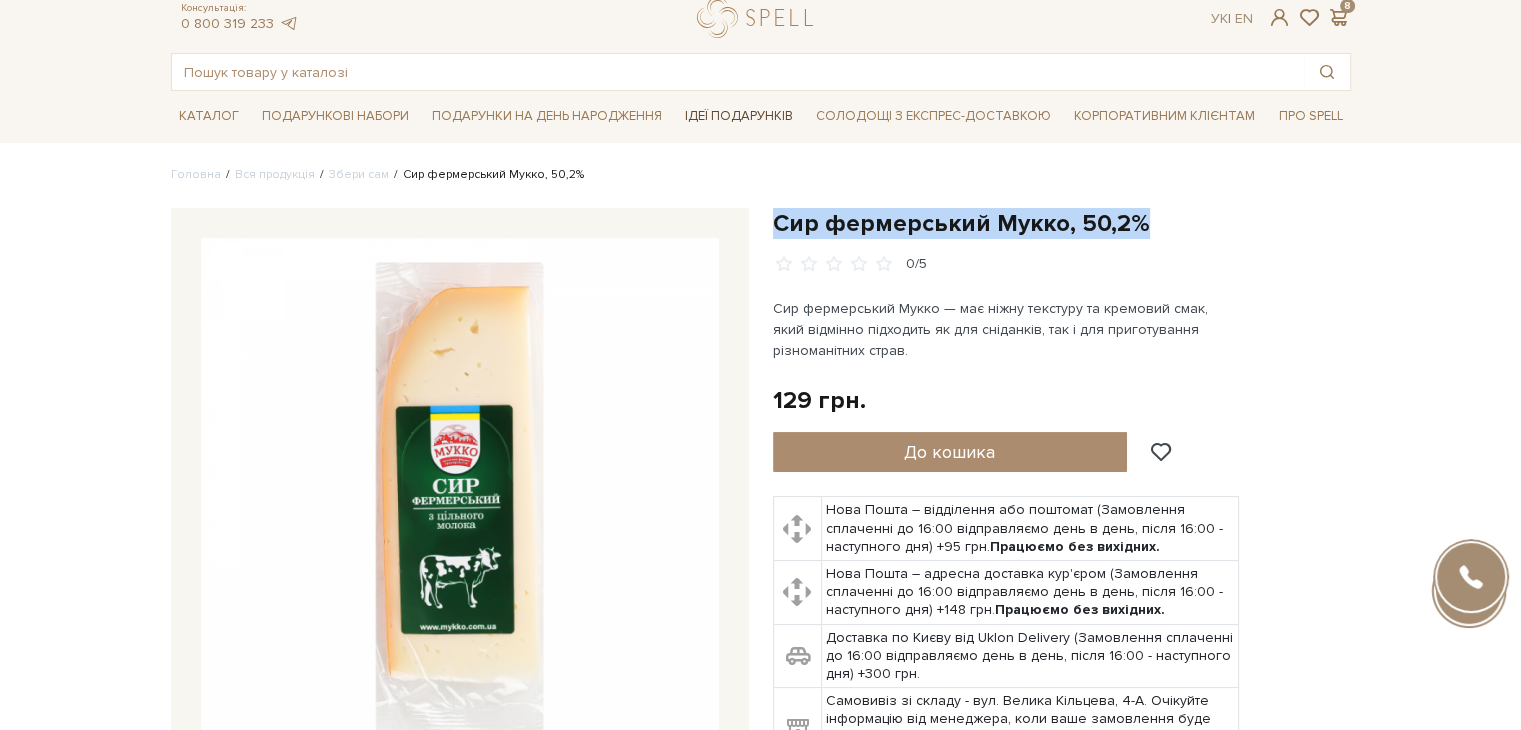 scroll, scrollTop: 0, scrollLeft: 0, axis: both 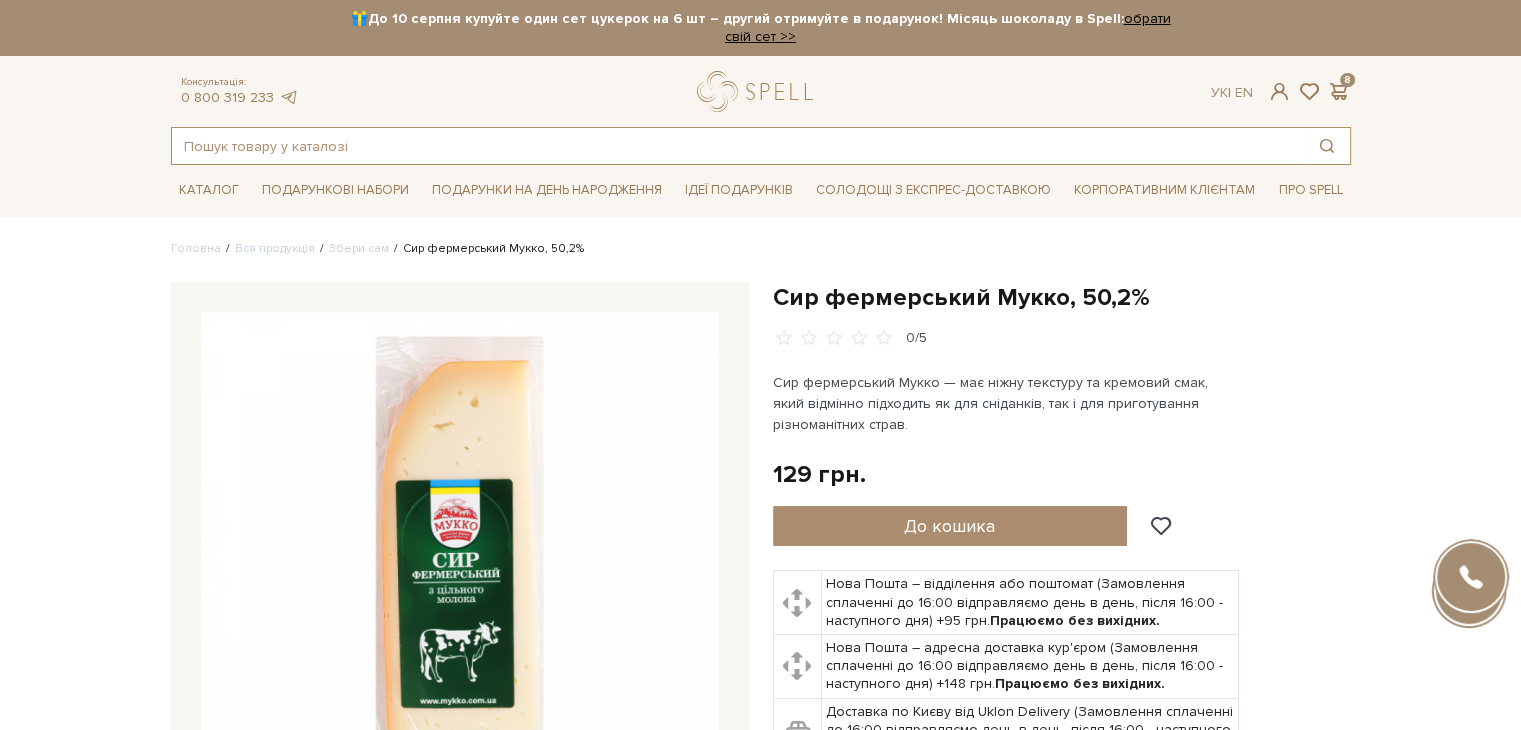 click at bounding box center (738, 146) 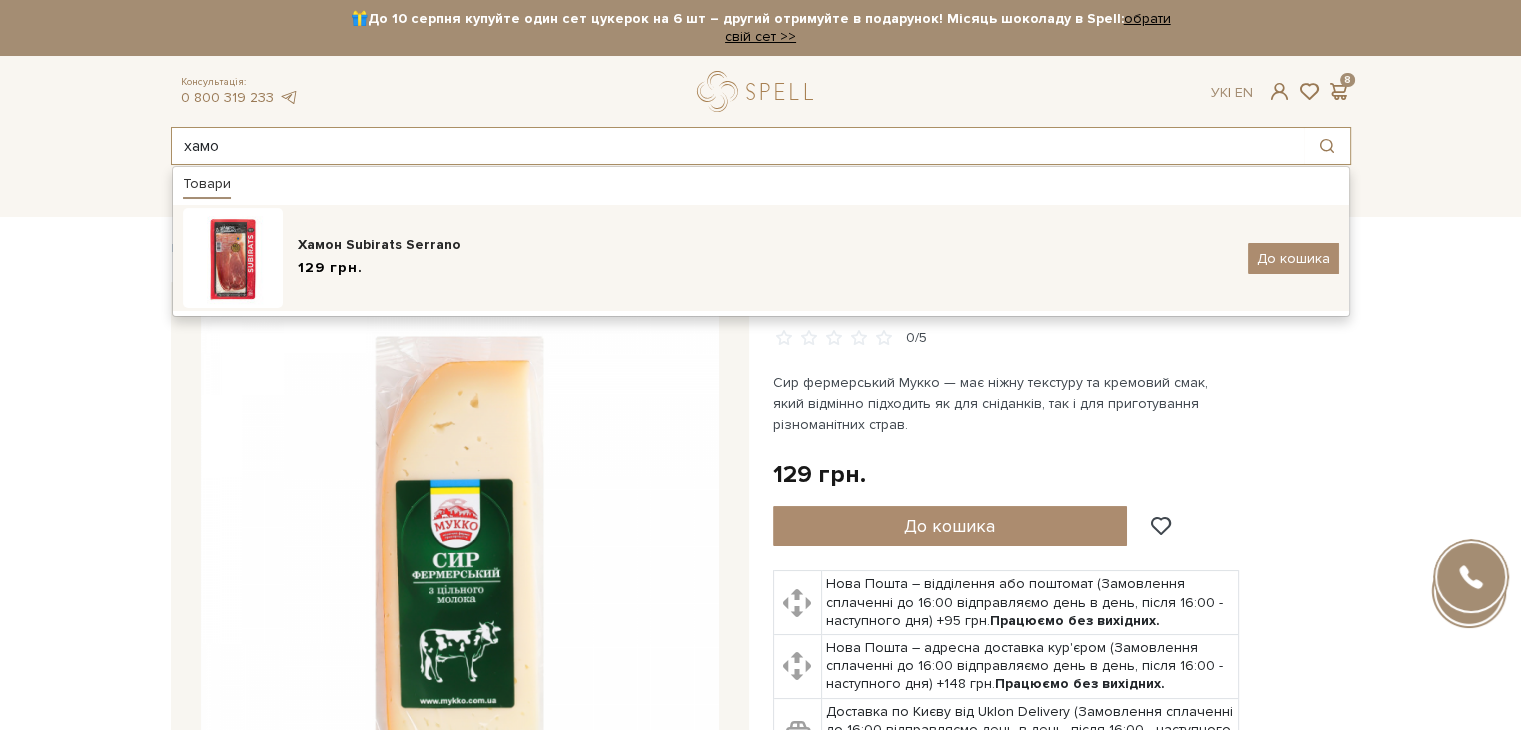 type on "хамо" 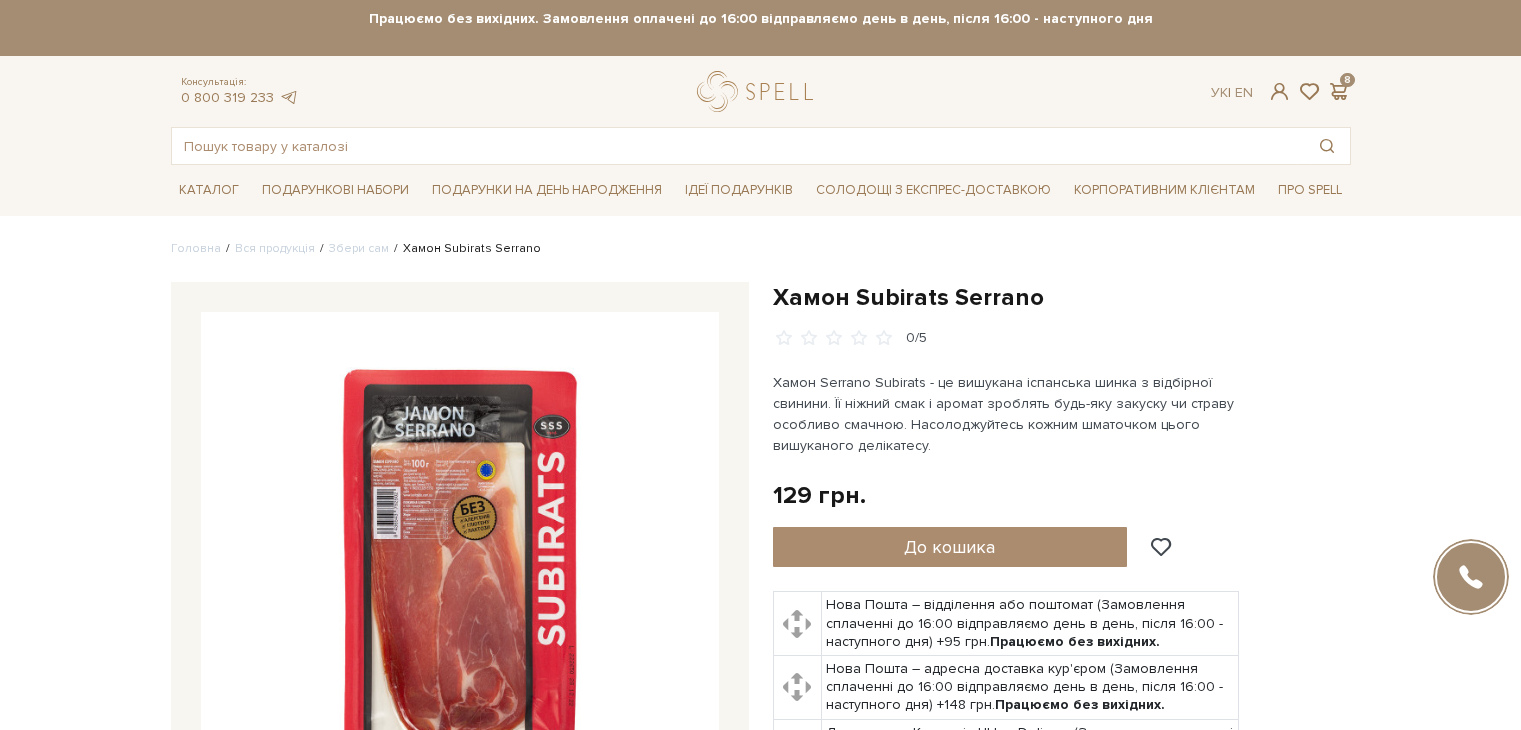 scroll, scrollTop: 0, scrollLeft: 0, axis: both 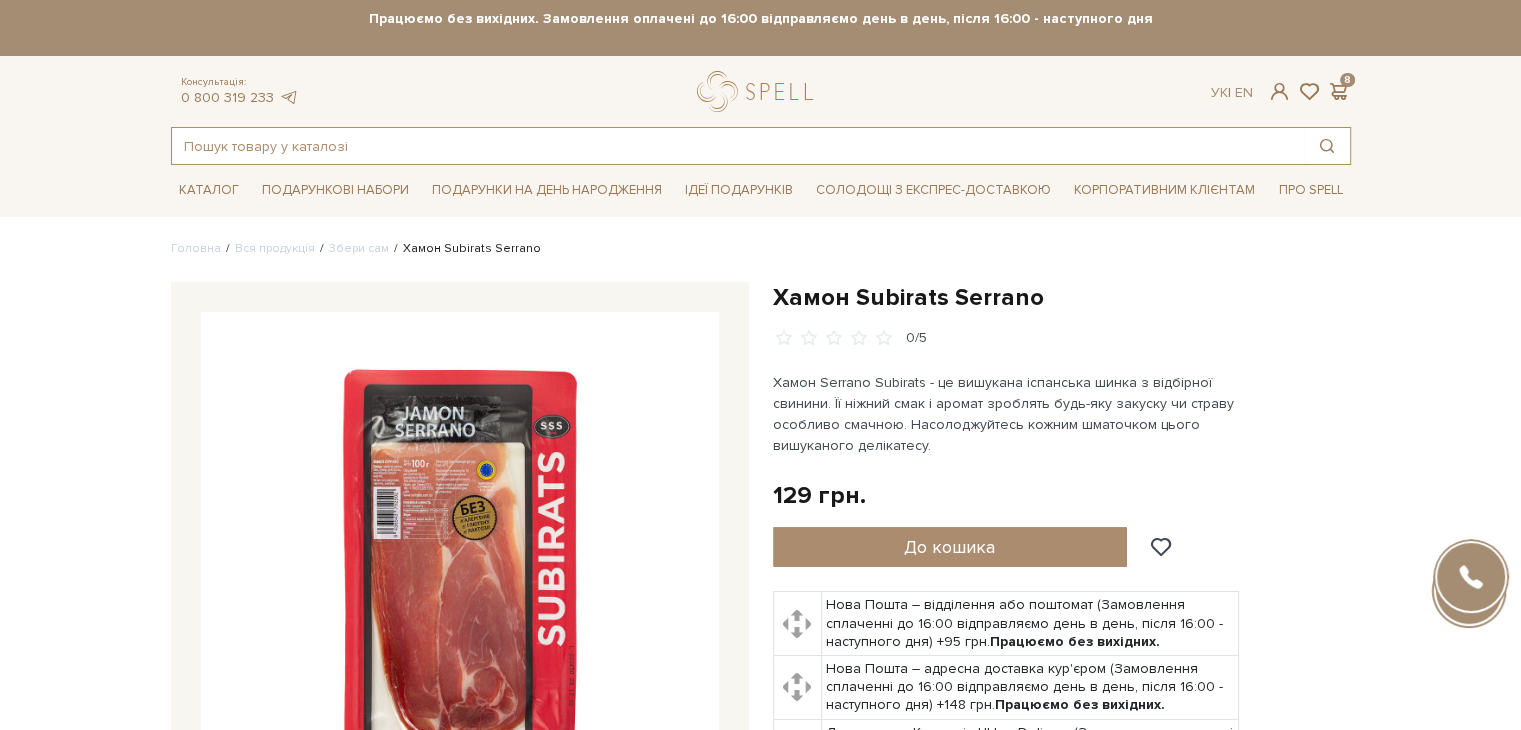 click at bounding box center [738, 146] 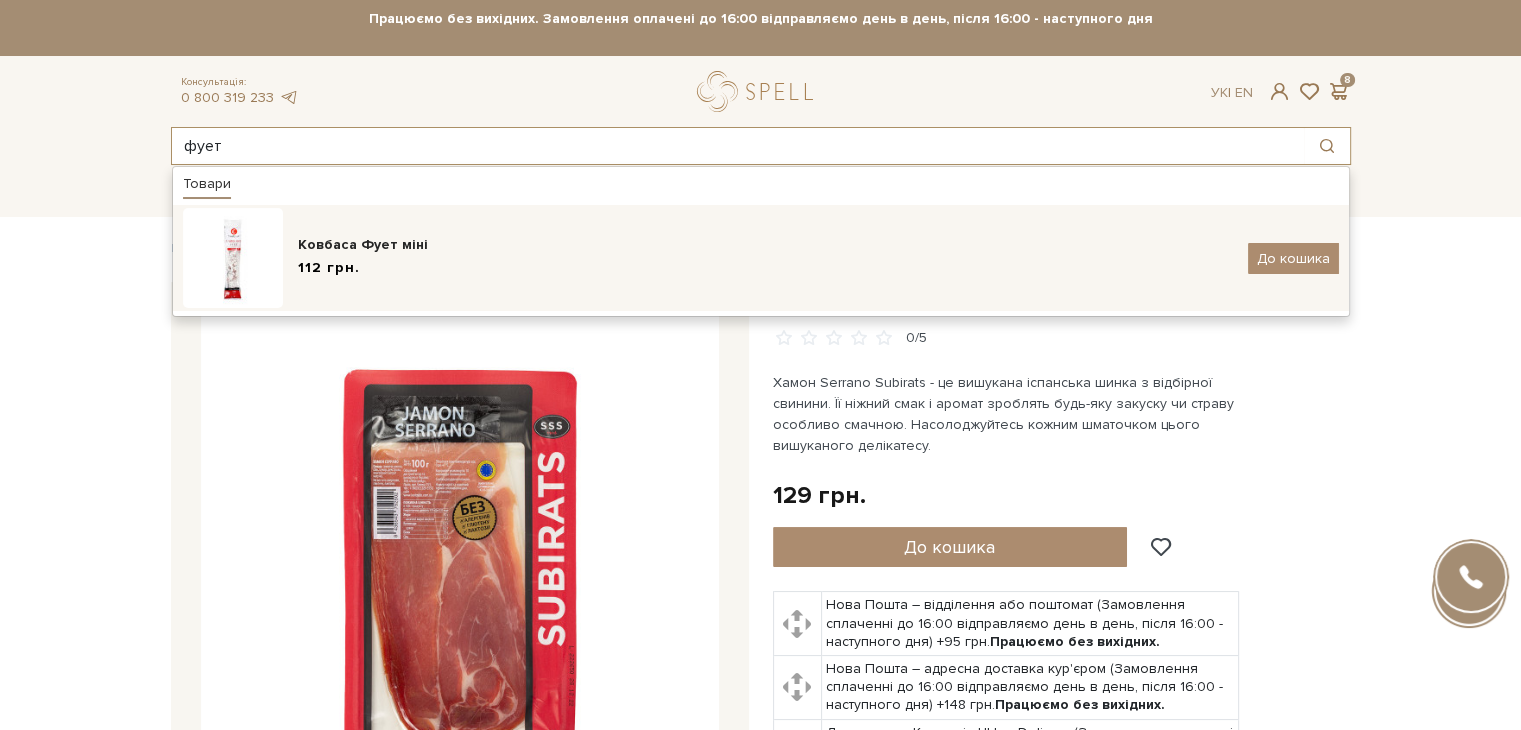 type on "фует" 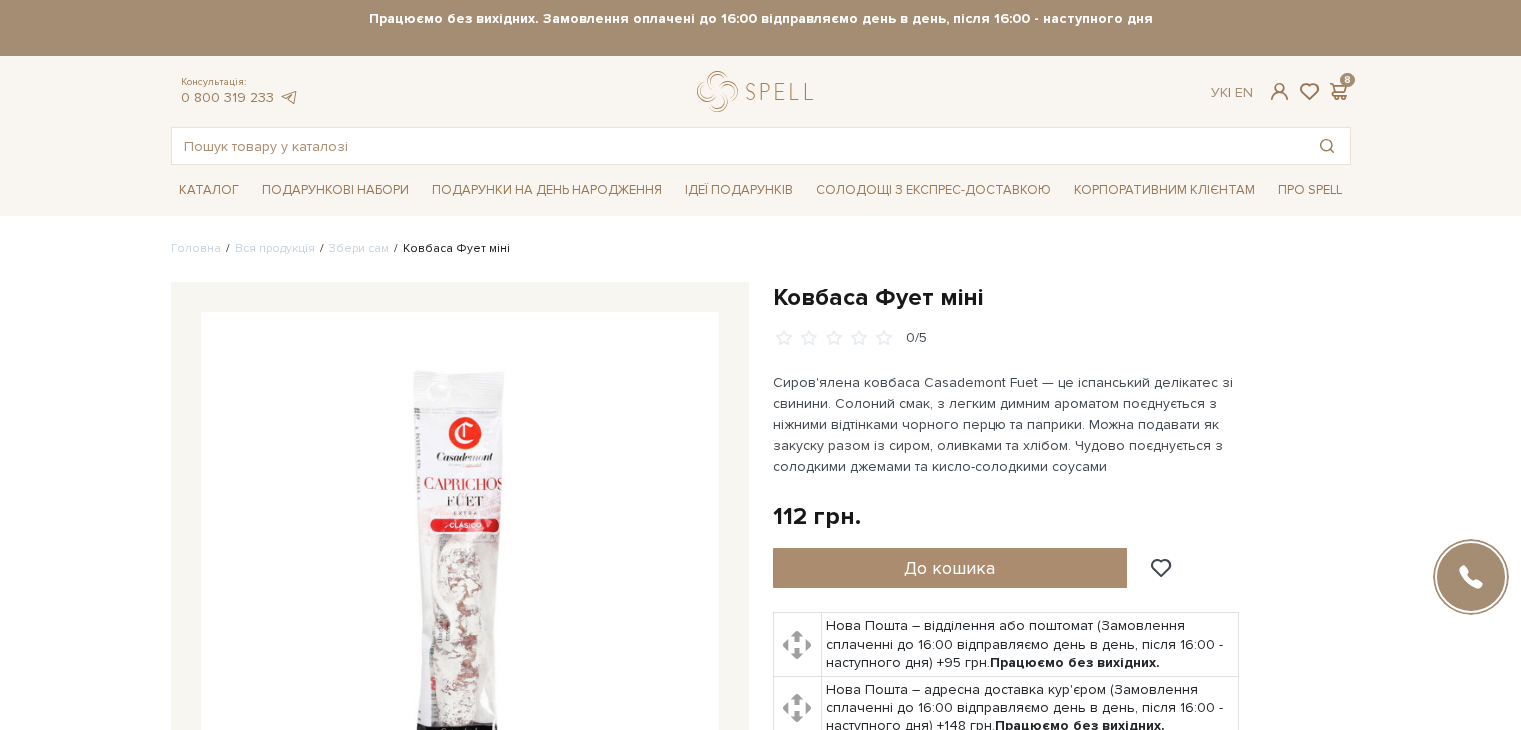 scroll, scrollTop: 0, scrollLeft: 0, axis: both 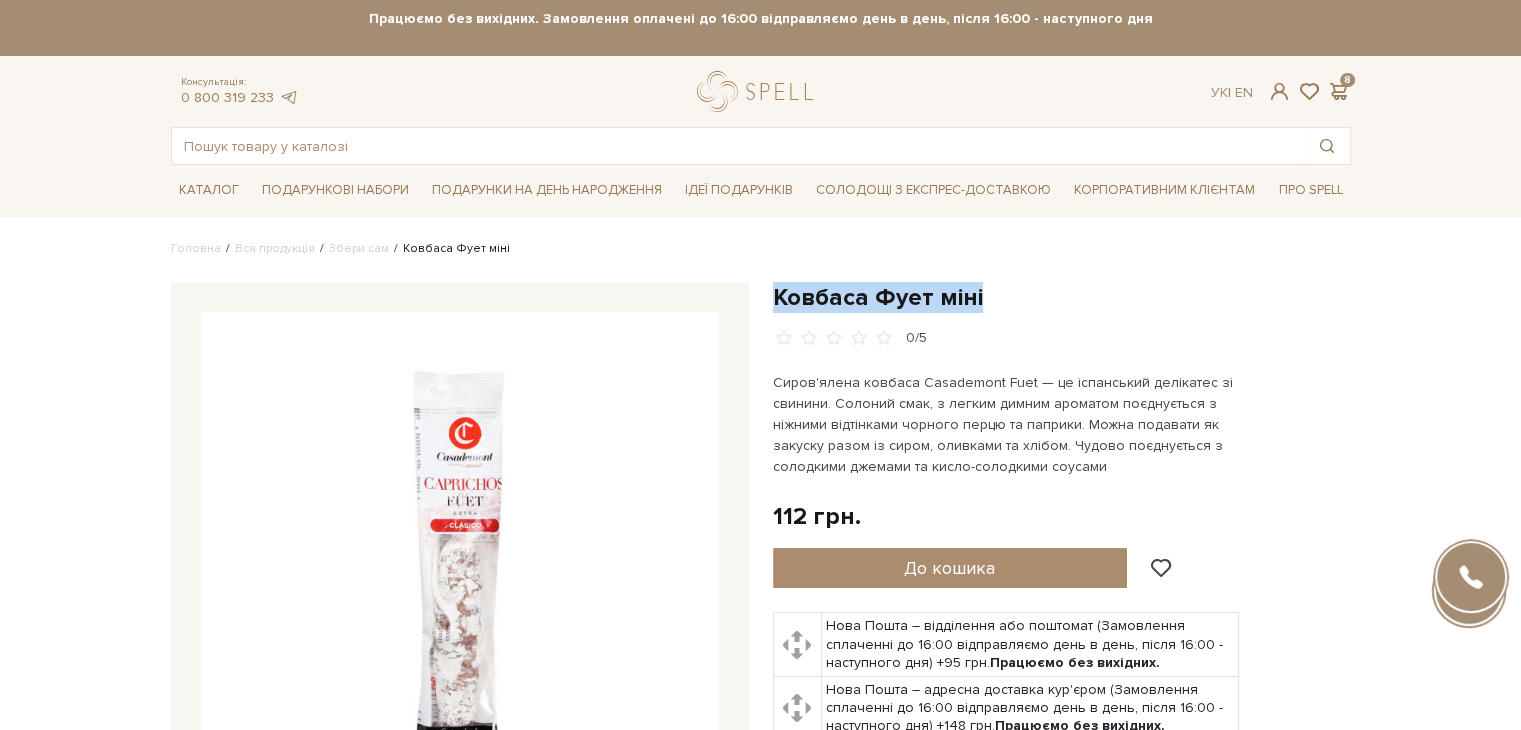 drag, startPoint x: 775, startPoint y: 295, endPoint x: 1036, endPoint y: 288, distance: 261.09384 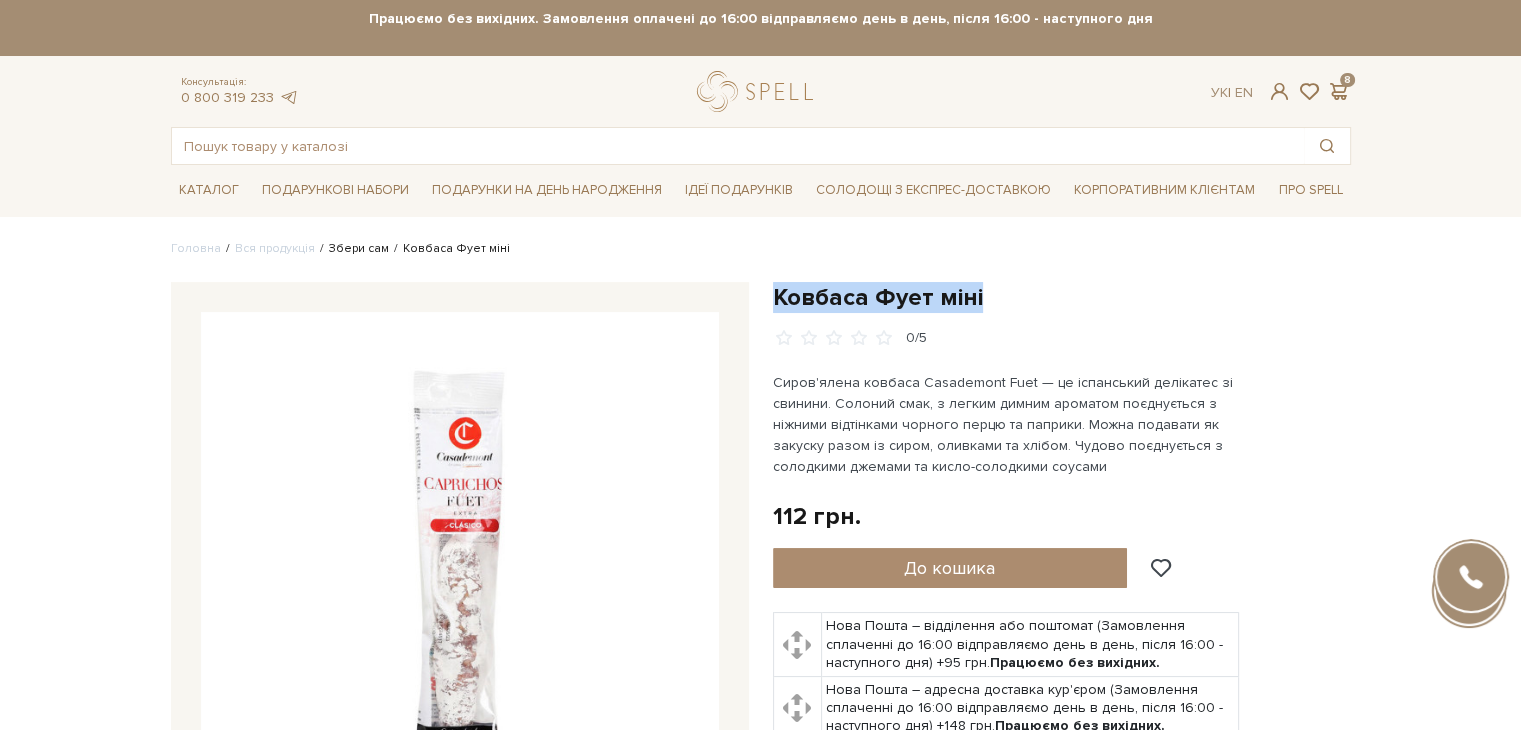 click on "Збери сам" at bounding box center (359, 248) 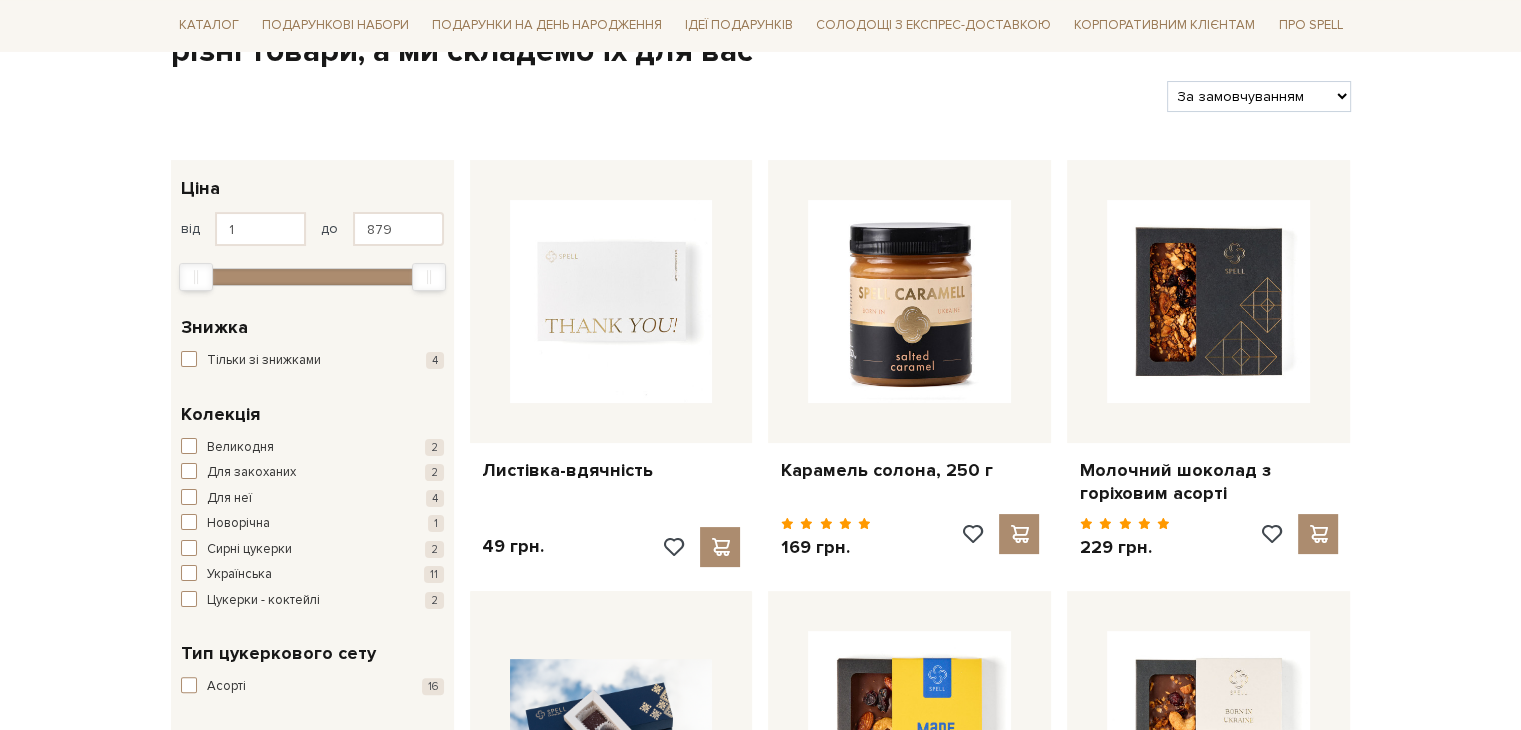 scroll, scrollTop: 300, scrollLeft: 0, axis: vertical 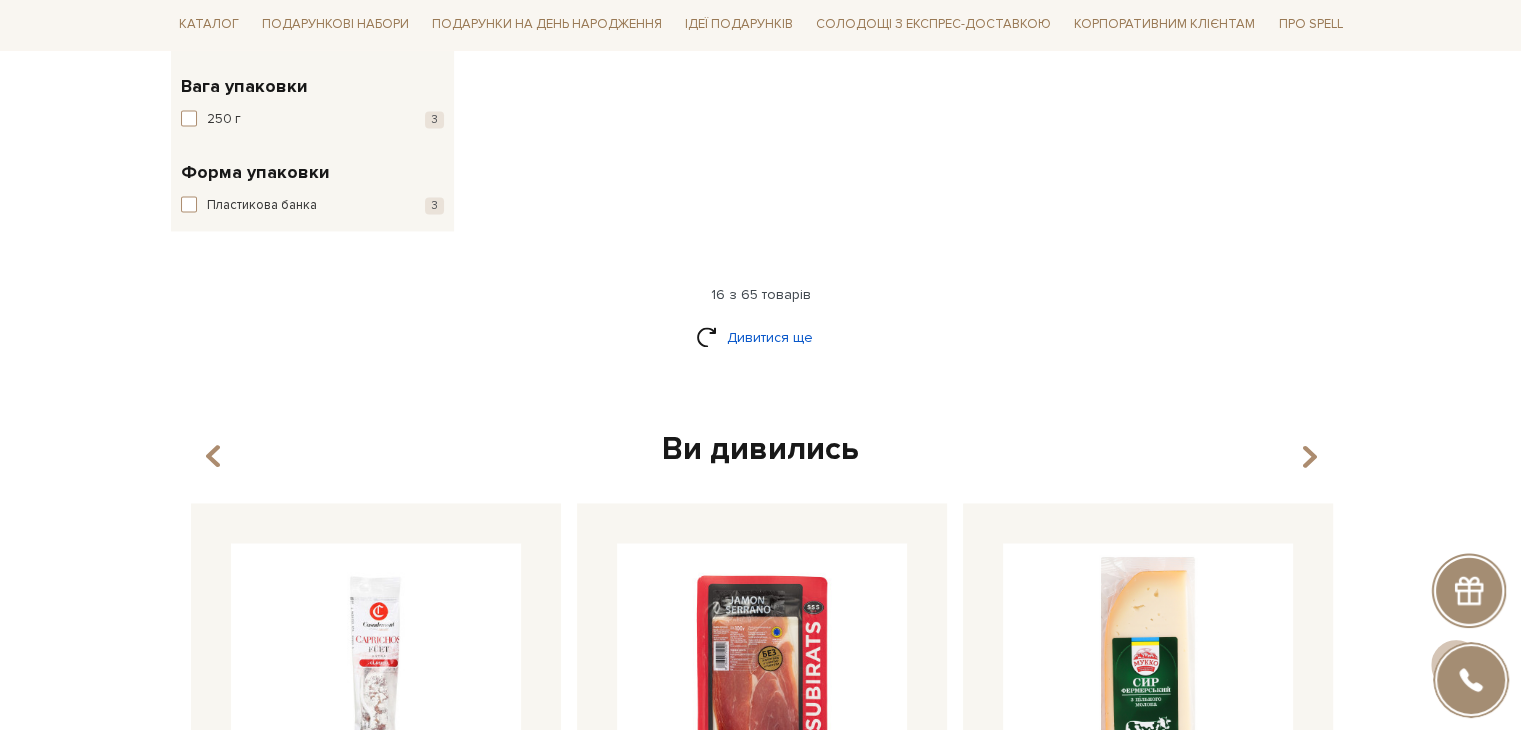click on "Дивитися ще" at bounding box center (761, 337) 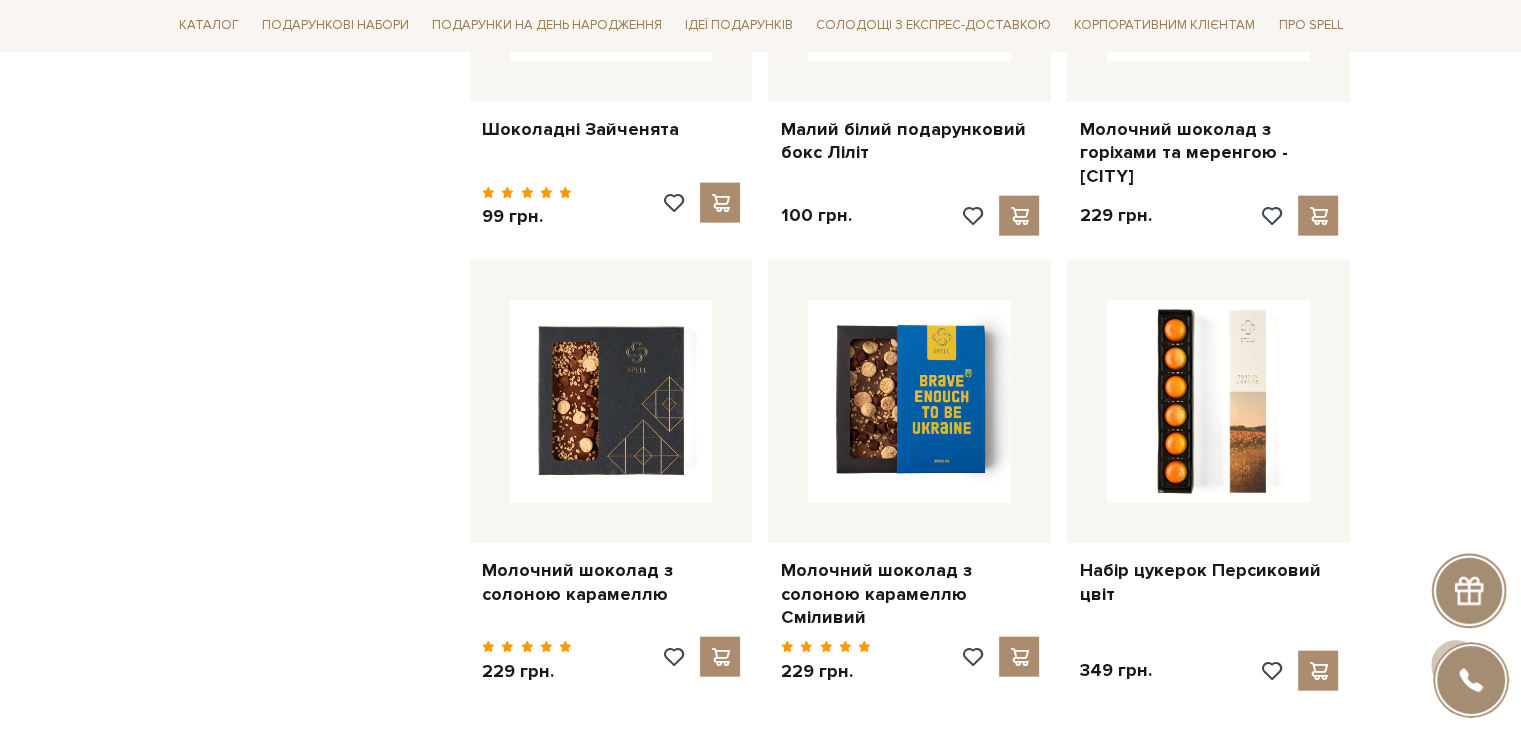 scroll, scrollTop: 4800, scrollLeft: 0, axis: vertical 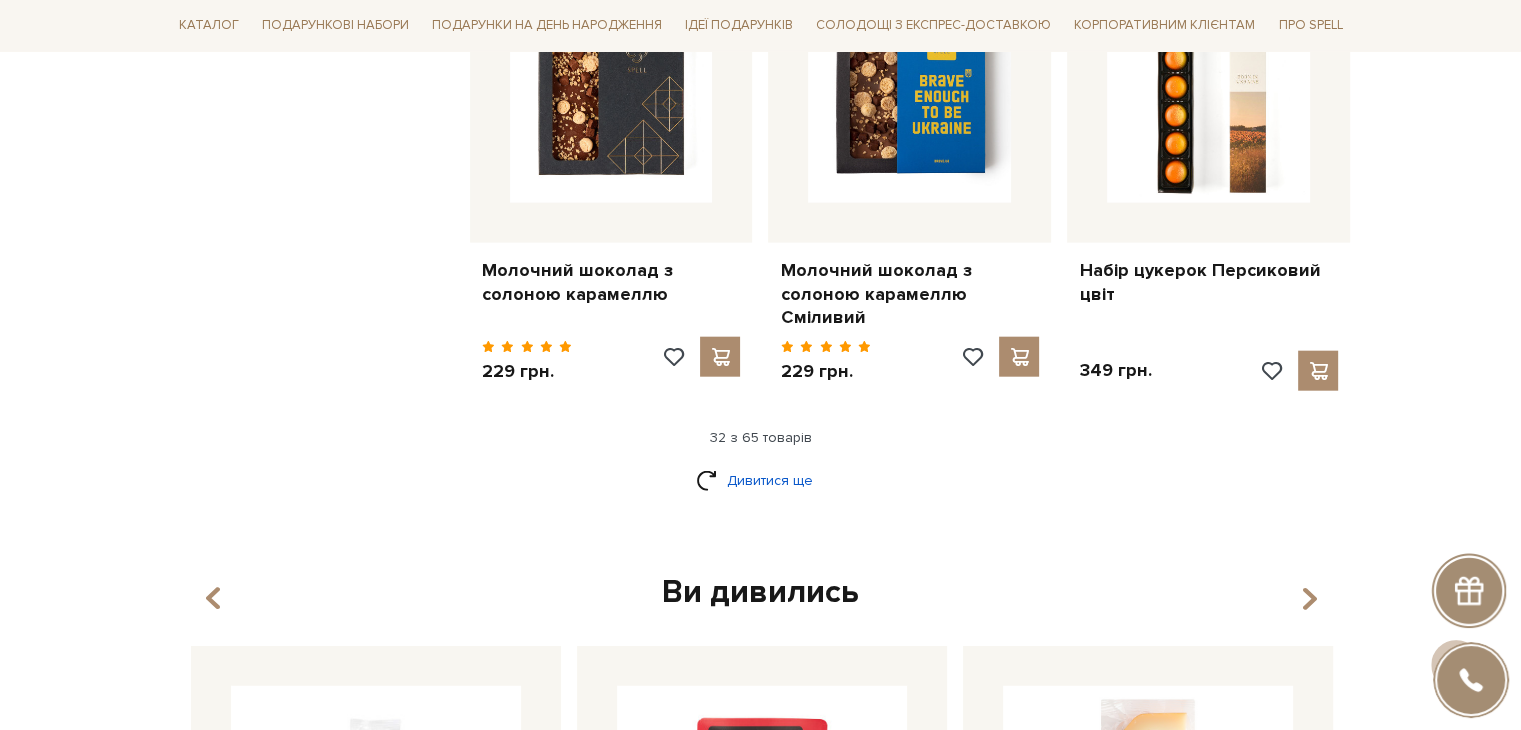 click on "Дивитися ще" at bounding box center [761, 480] 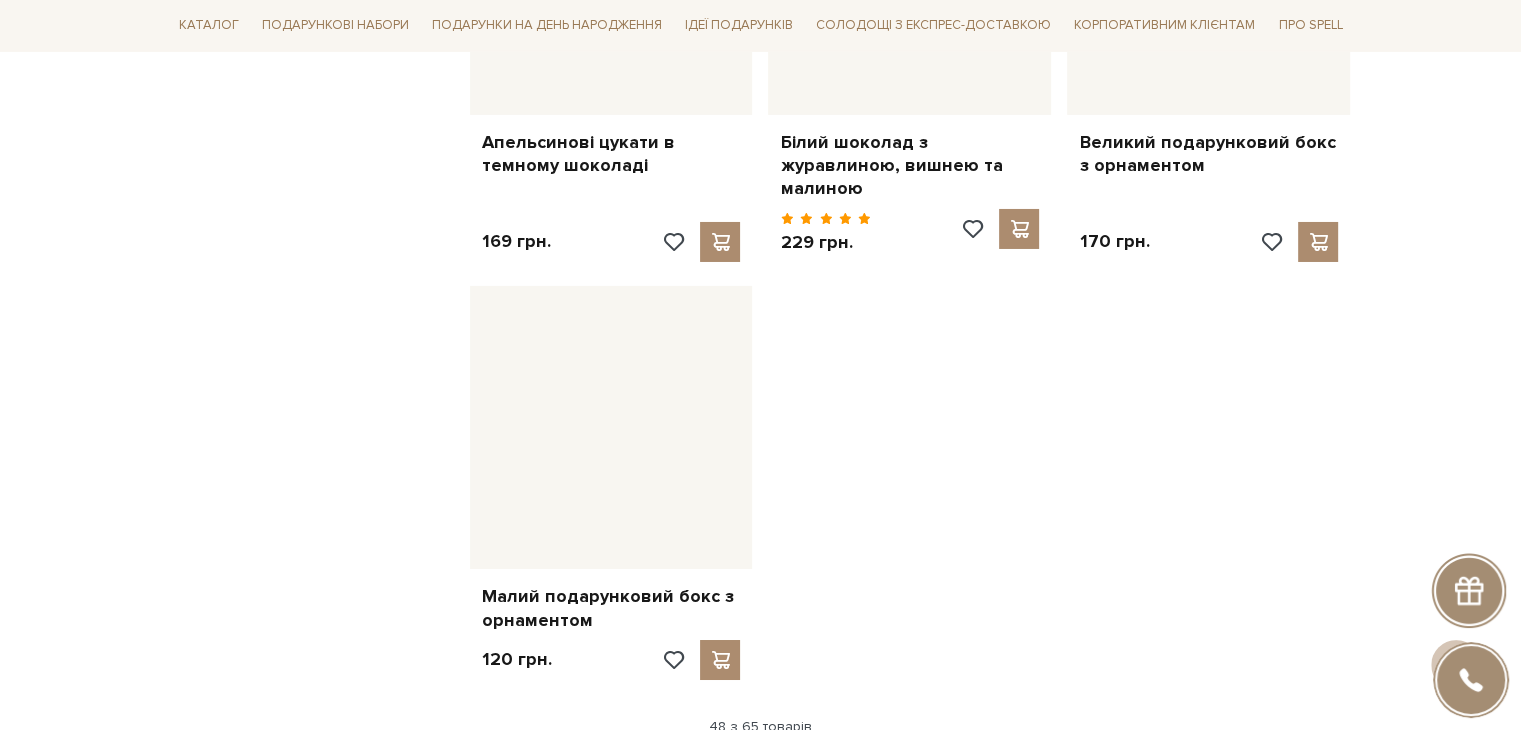 scroll, scrollTop: 7300, scrollLeft: 0, axis: vertical 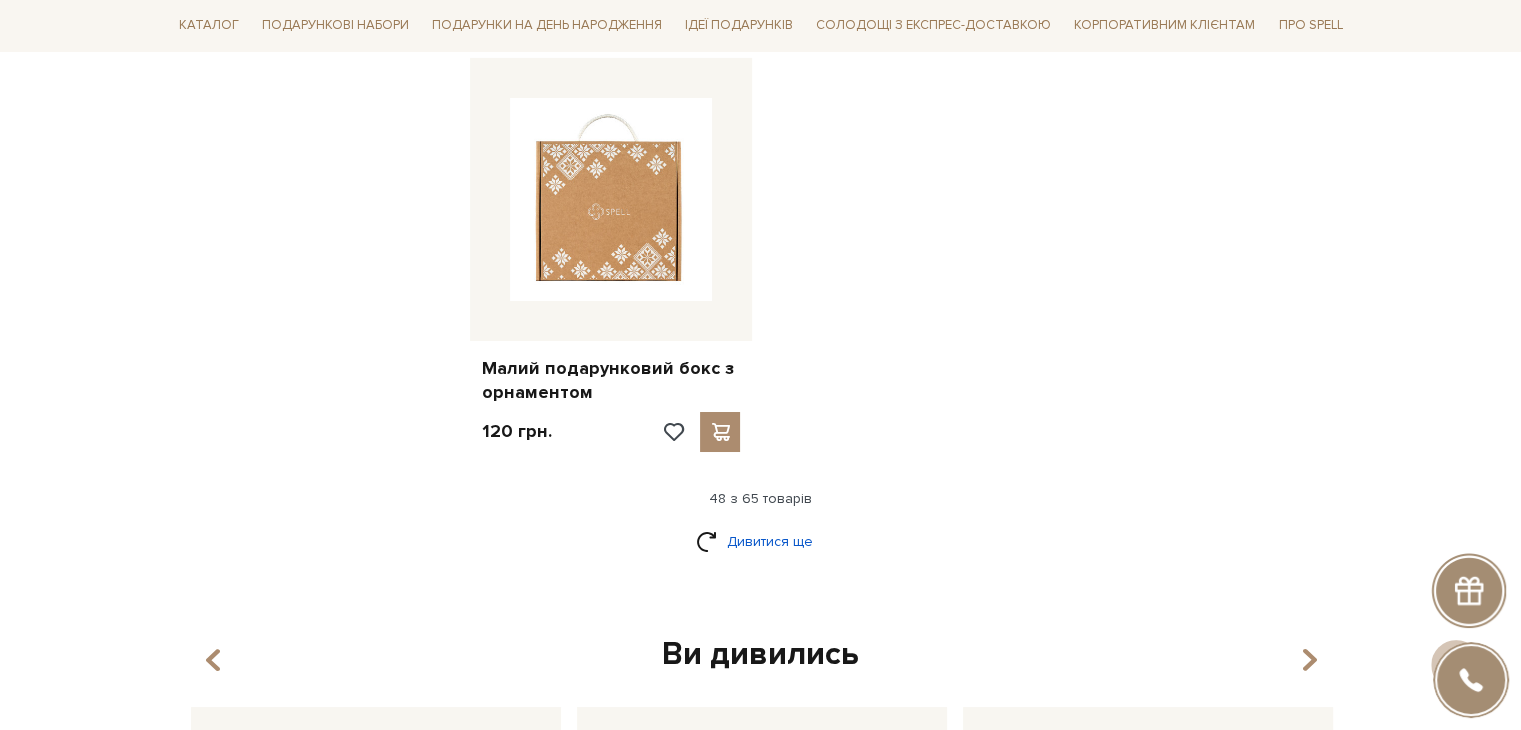 click on "Дивитися ще" at bounding box center (761, 541) 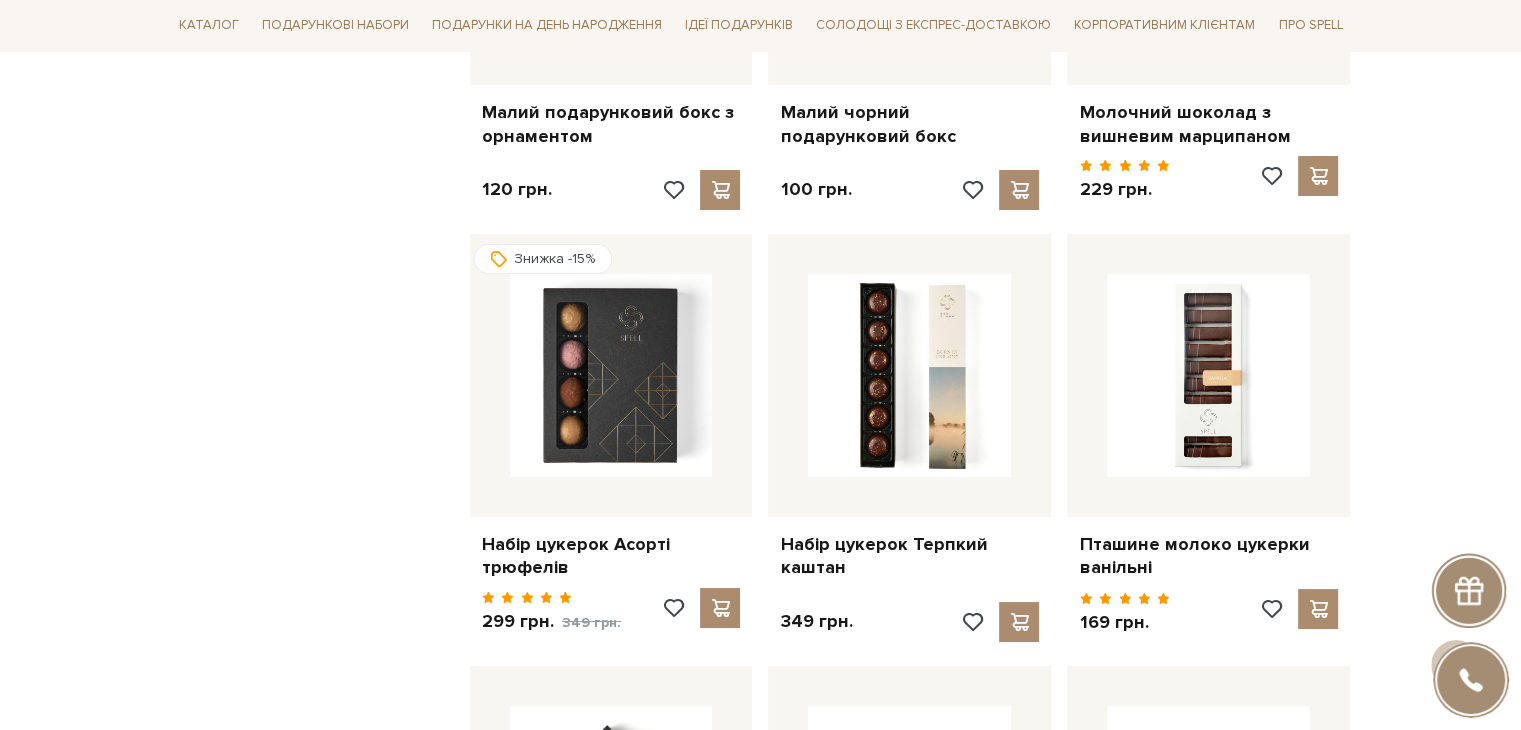 scroll, scrollTop: 7300, scrollLeft: 0, axis: vertical 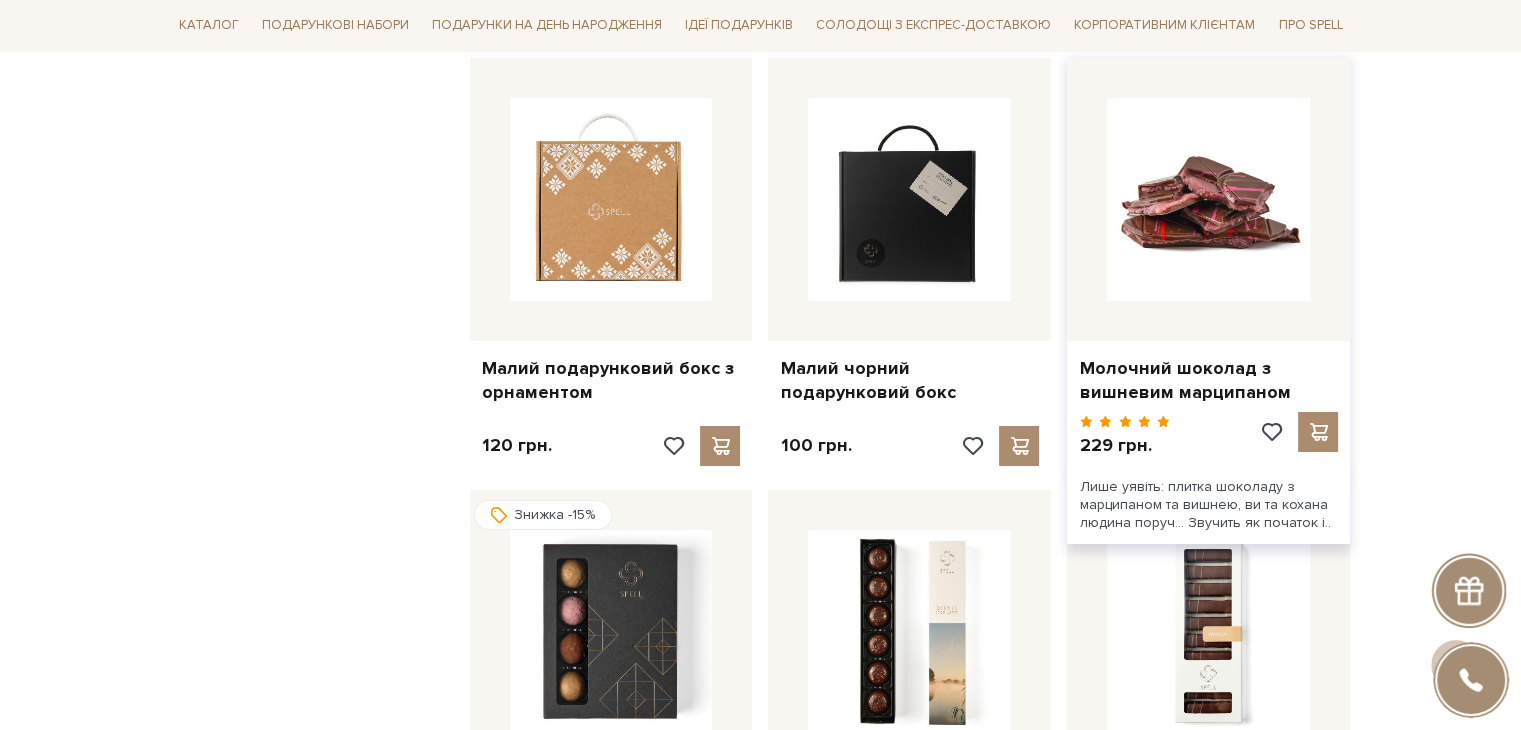 click at bounding box center (1208, 199) 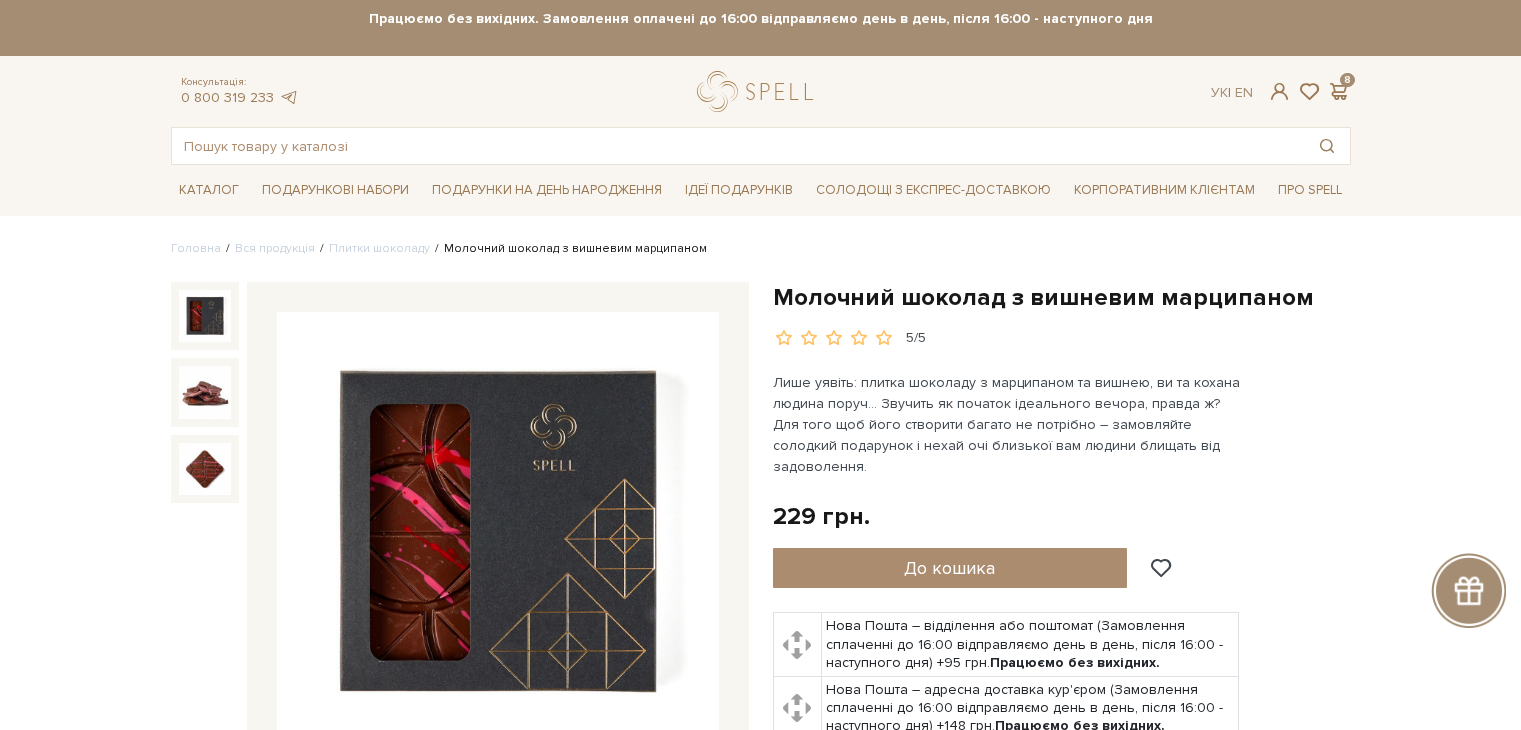 scroll, scrollTop: 0, scrollLeft: 0, axis: both 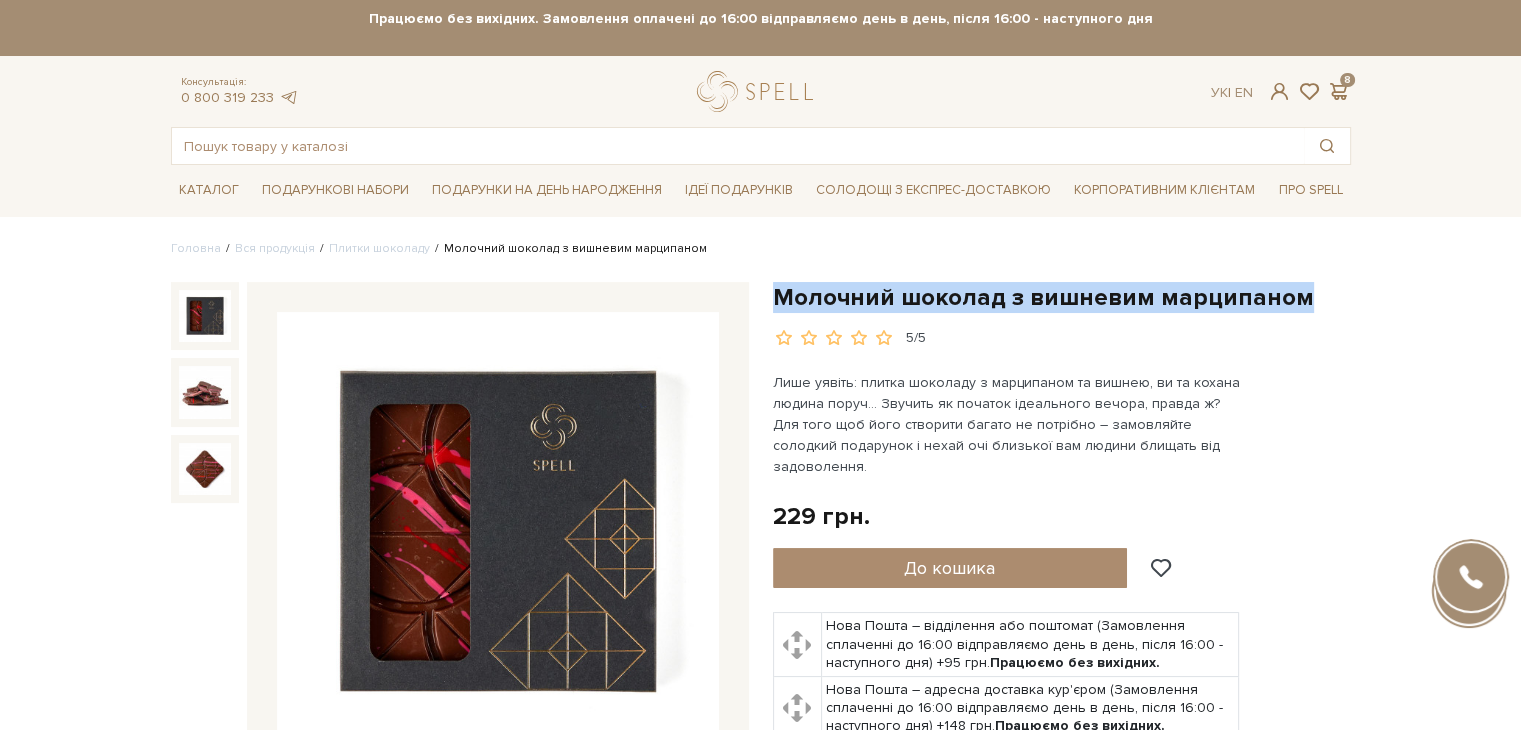 drag, startPoint x: 778, startPoint y: 298, endPoint x: 1301, endPoint y: 277, distance: 523.42145 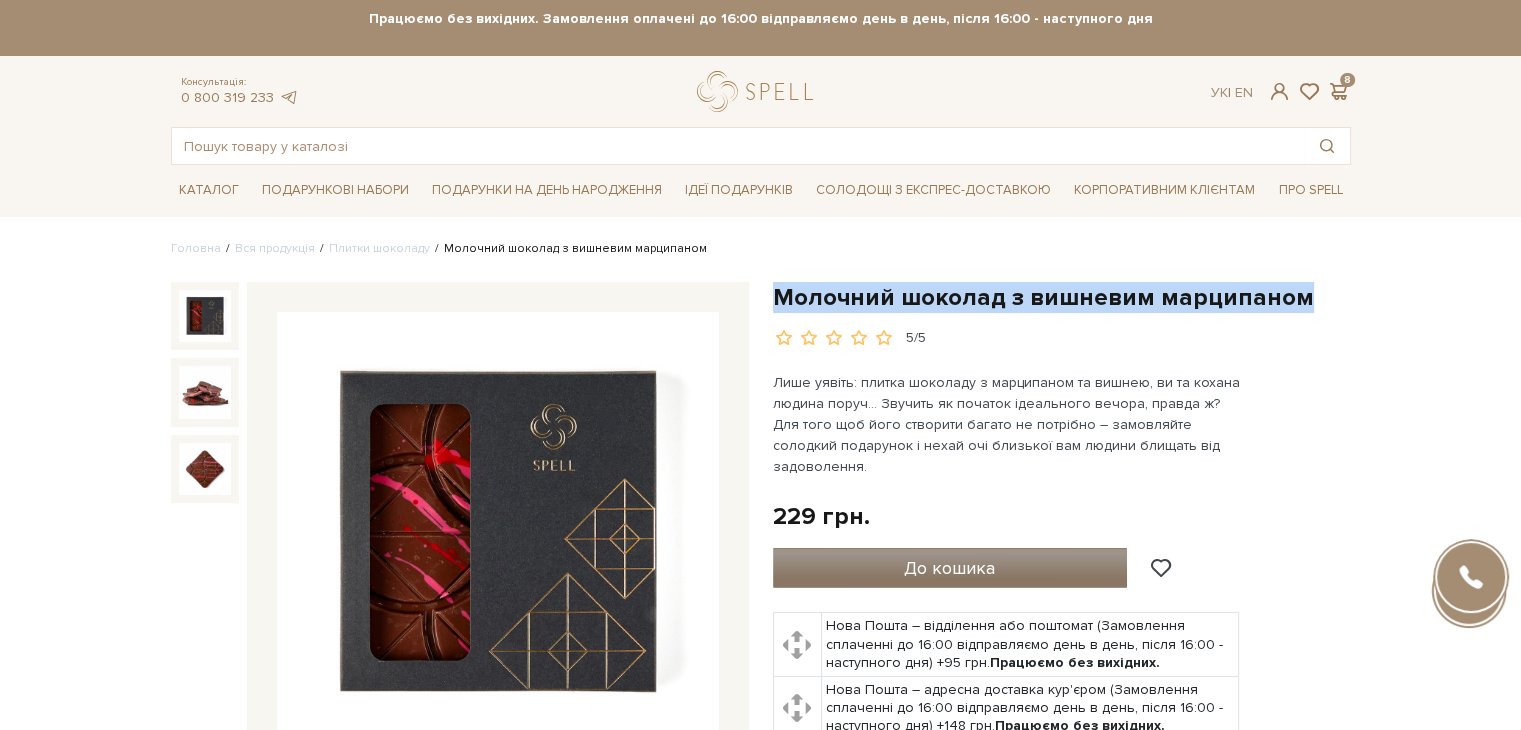 copy on "Молочний шоколад з вишневим марципаном" 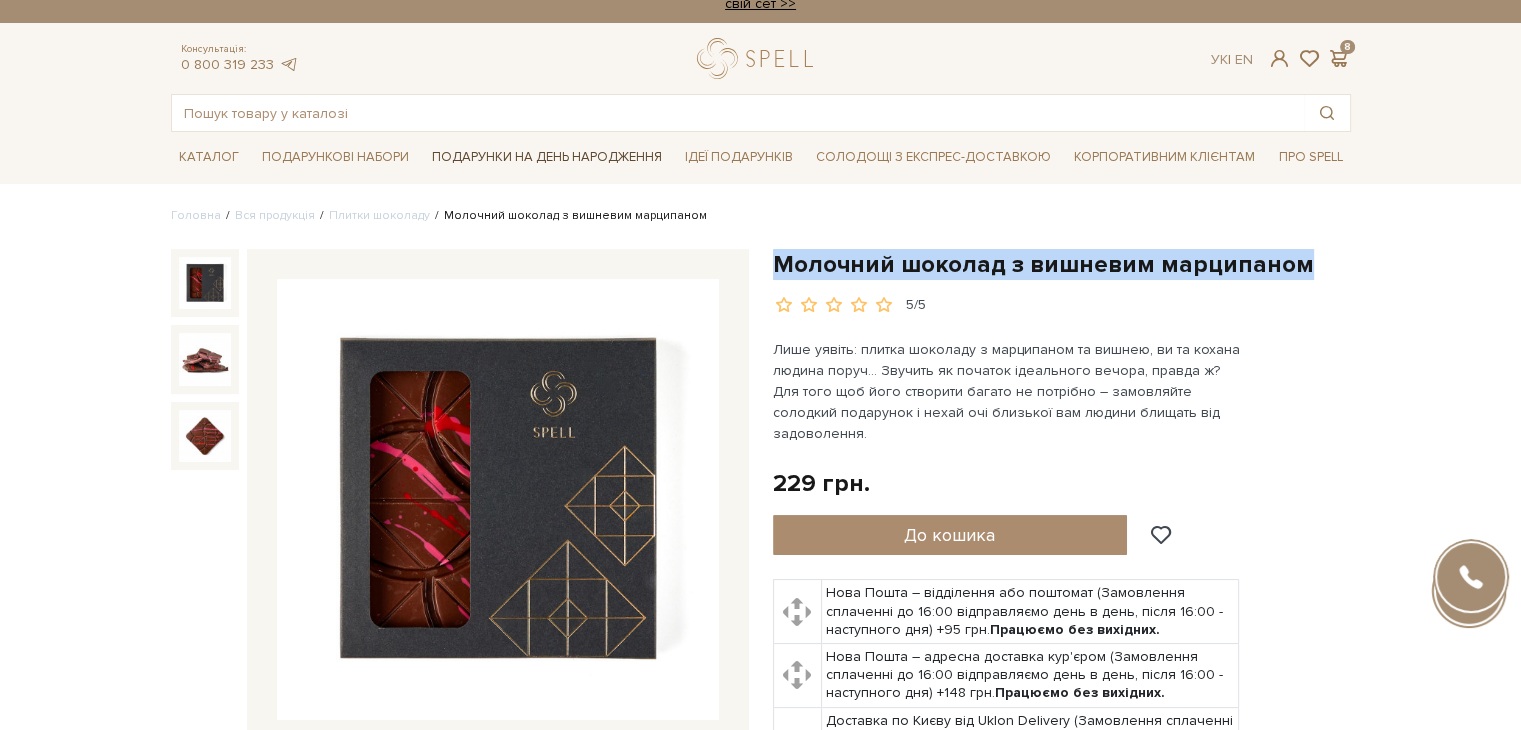 scroll, scrollTop: 0, scrollLeft: 0, axis: both 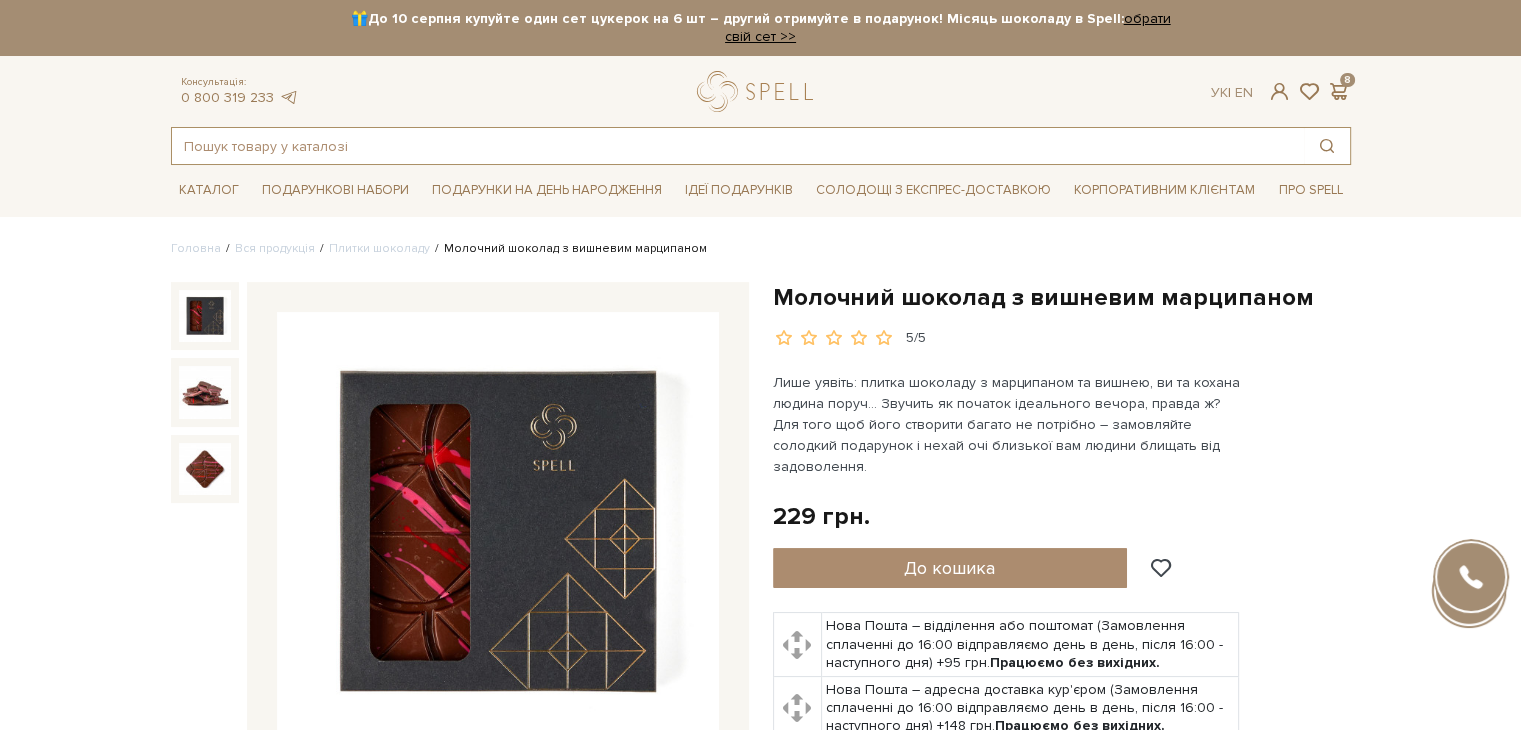 click at bounding box center [738, 146] 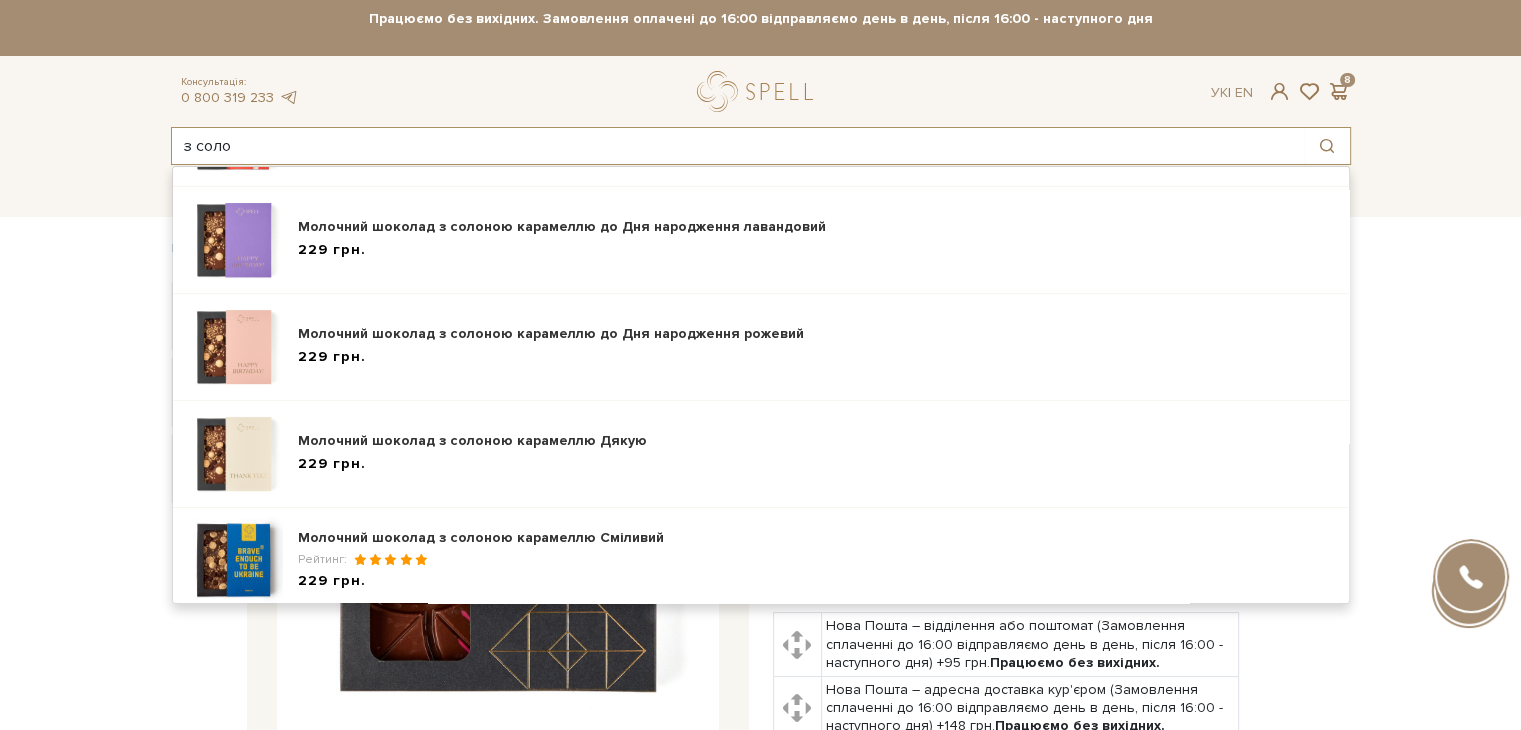 scroll, scrollTop: 0, scrollLeft: 0, axis: both 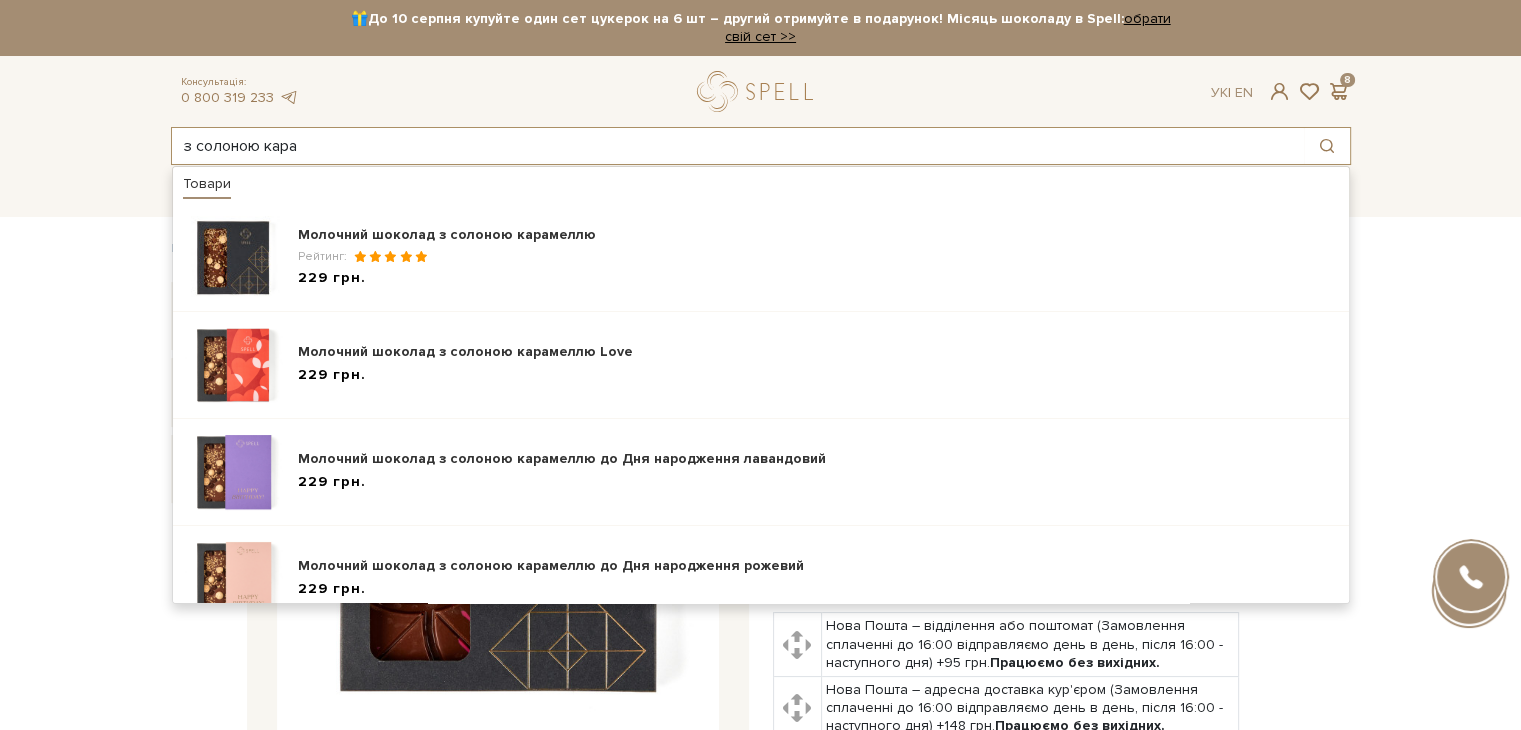 type on "з солоною кара" 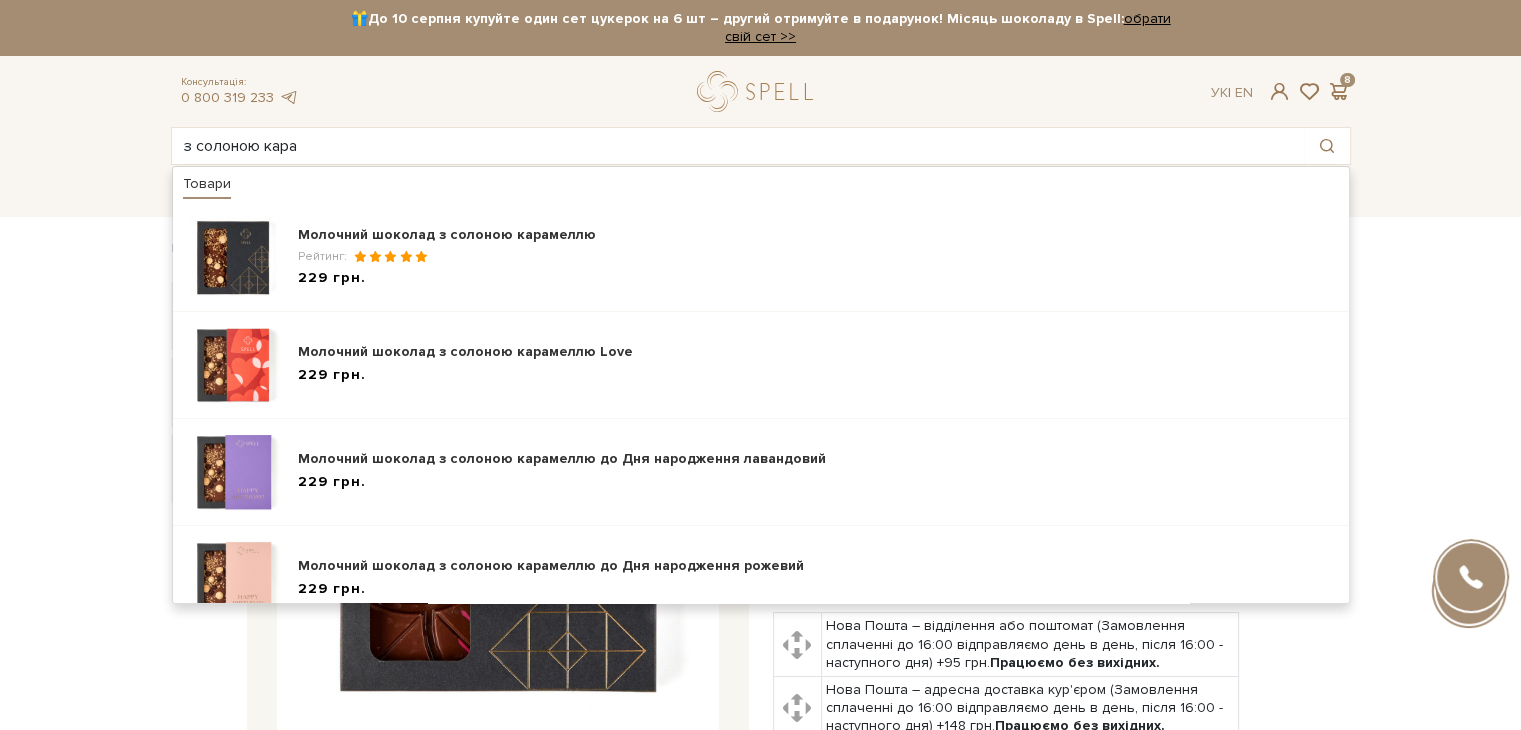 click on "Подарункові набори
SALE
Корпоративним клієнтам
Доставка і оплата
Передзвонити мені
Ук                 |
En
|
🎁До 10 серпня купуйте один сет цукерок на 6 шт – другий отримуйте в подарунок! Місяць шоколаду в Spell:  обрати свій сет >>
обрати свій сет >>
| |" at bounding box center (760, 3041) 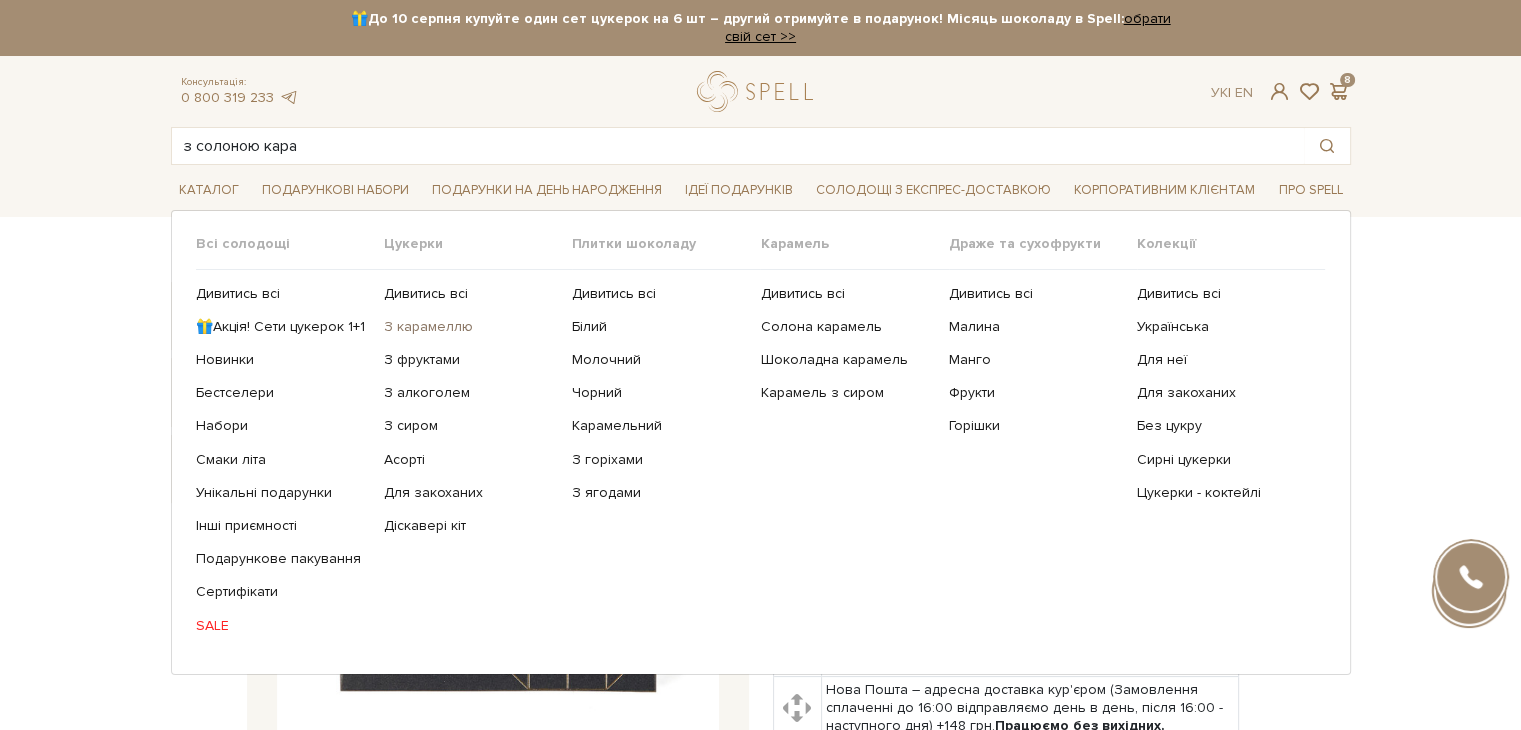 click on "З карамеллю" at bounding box center (470, 327) 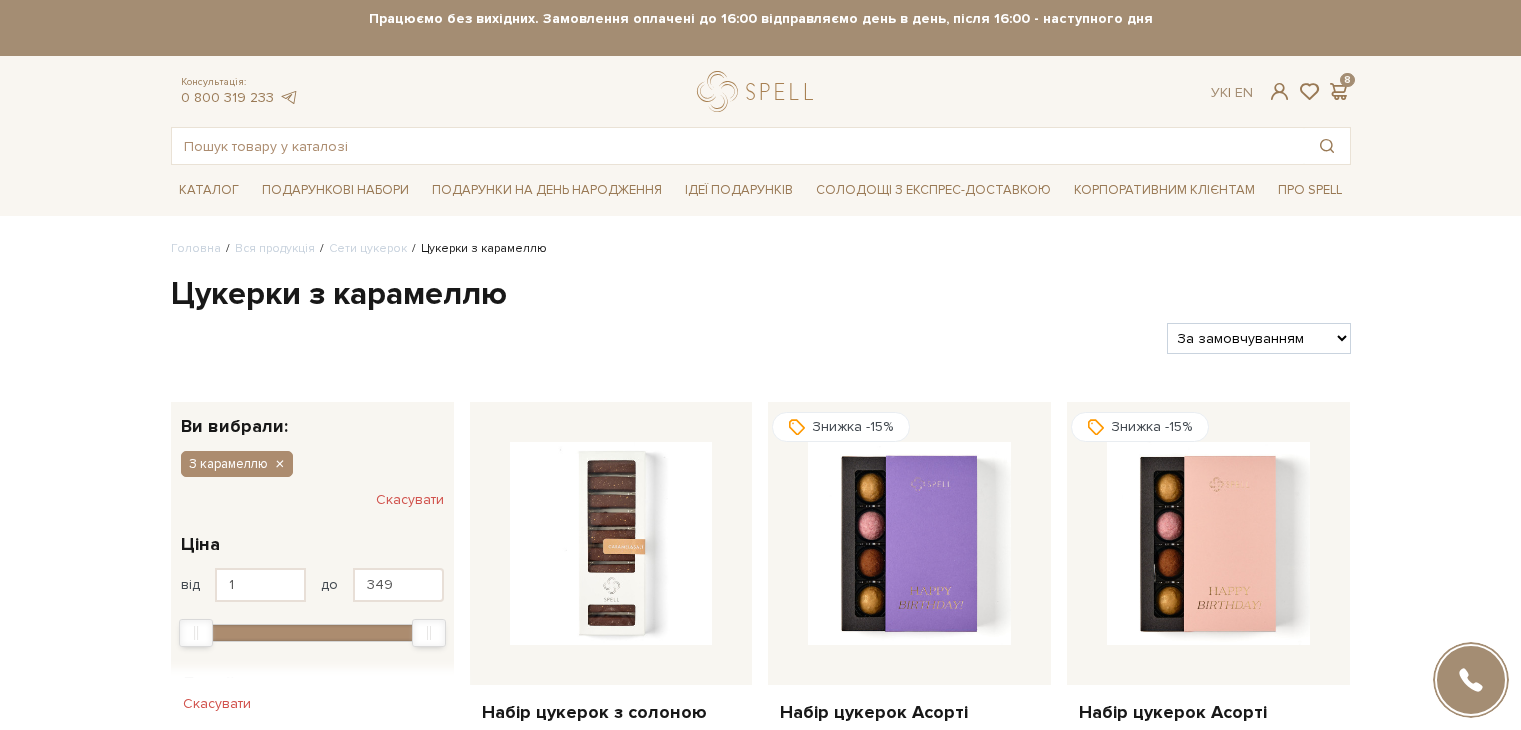 scroll, scrollTop: 0, scrollLeft: 0, axis: both 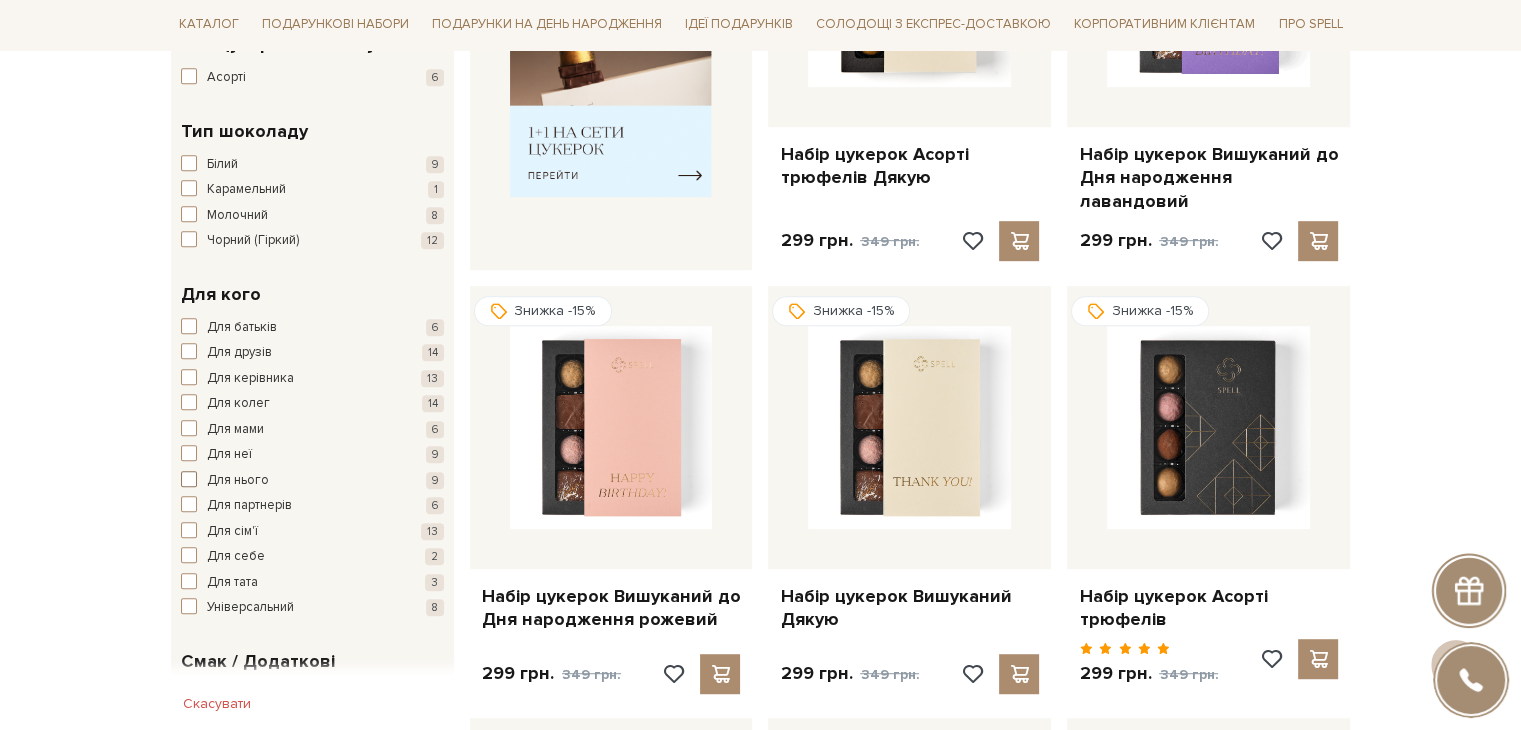 click at bounding box center (189, 479) 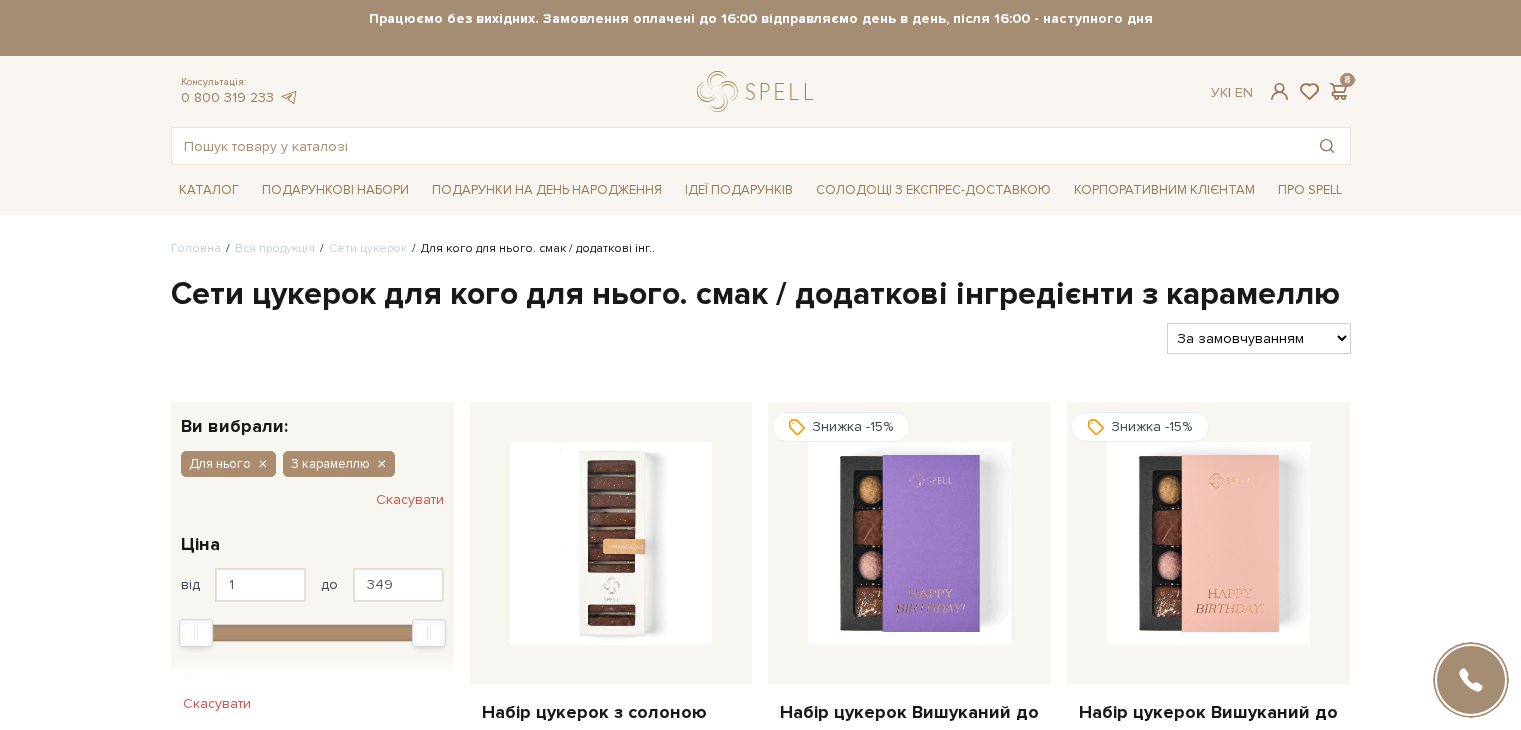 scroll, scrollTop: 0, scrollLeft: 0, axis: both 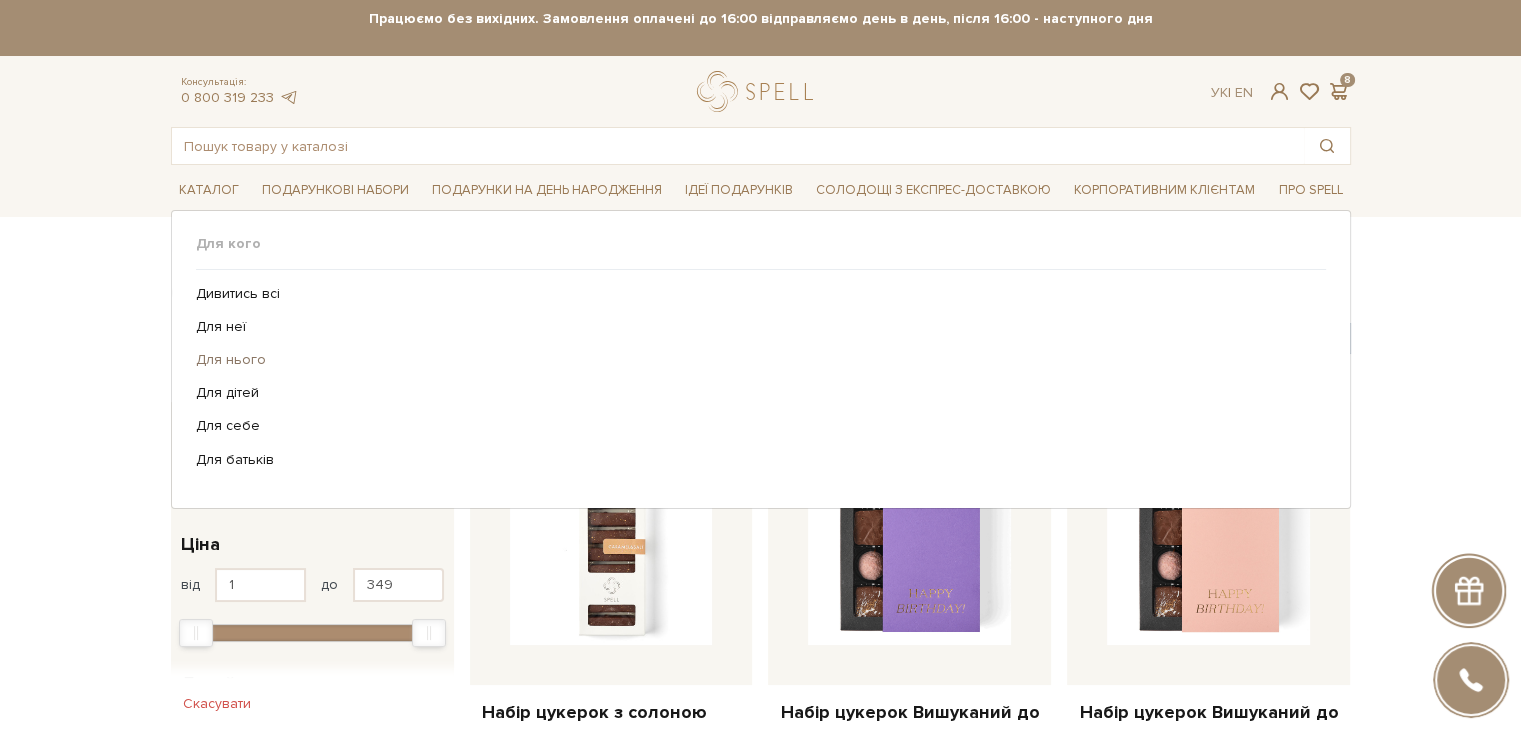 click on "Для нього" at bounding box center (753, 360) 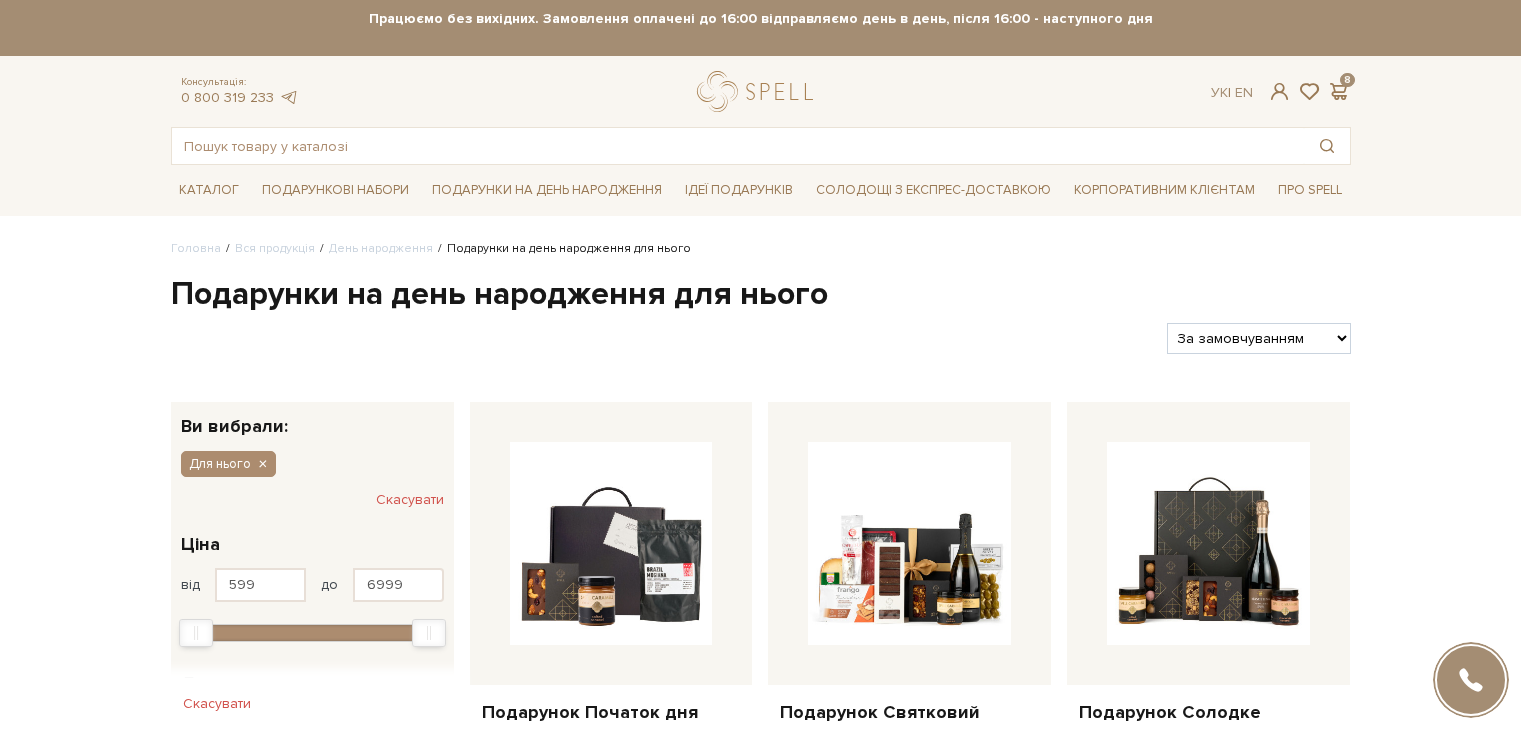 scroll, scrollTop: 0, scrollLeft: 0, axis: both 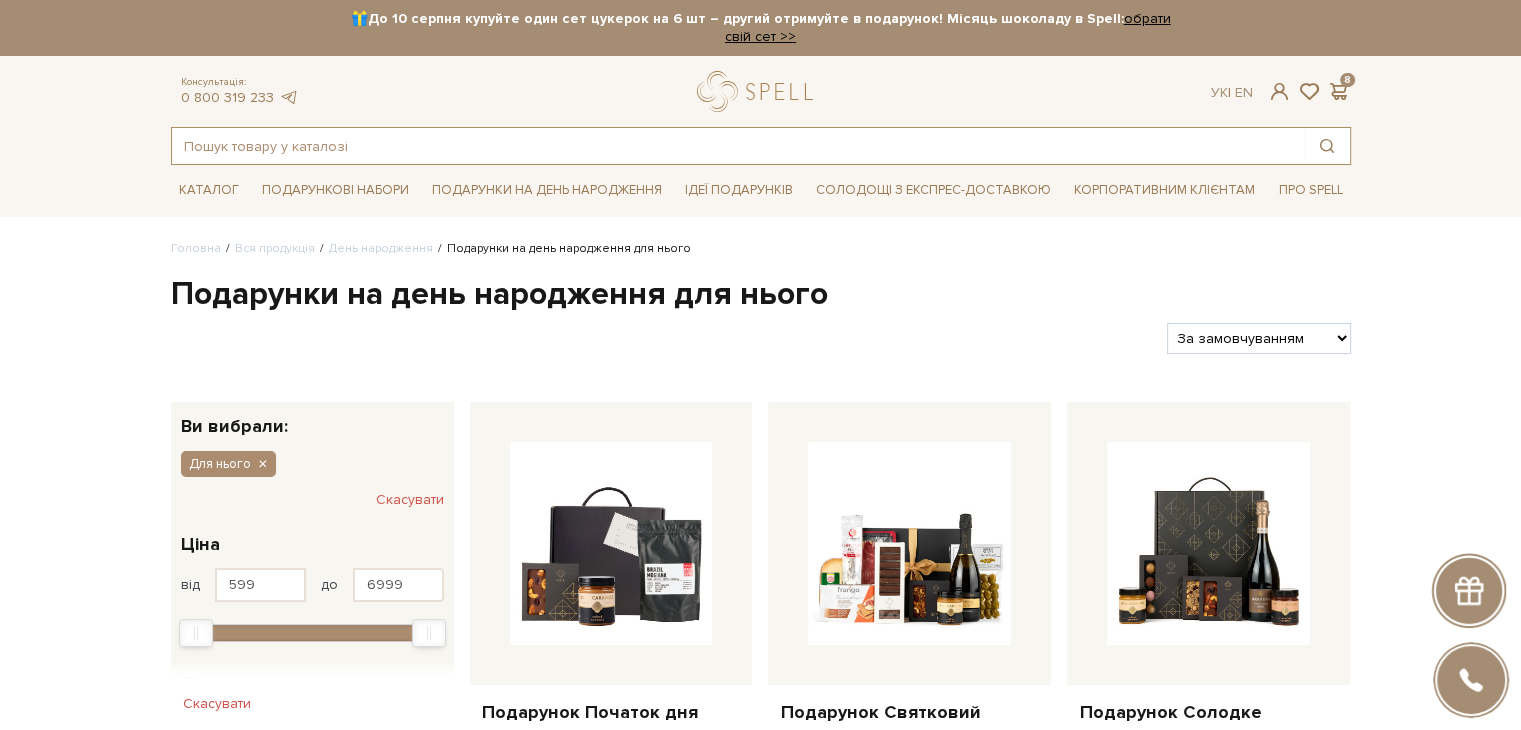 click at bounding box center (738, 146) 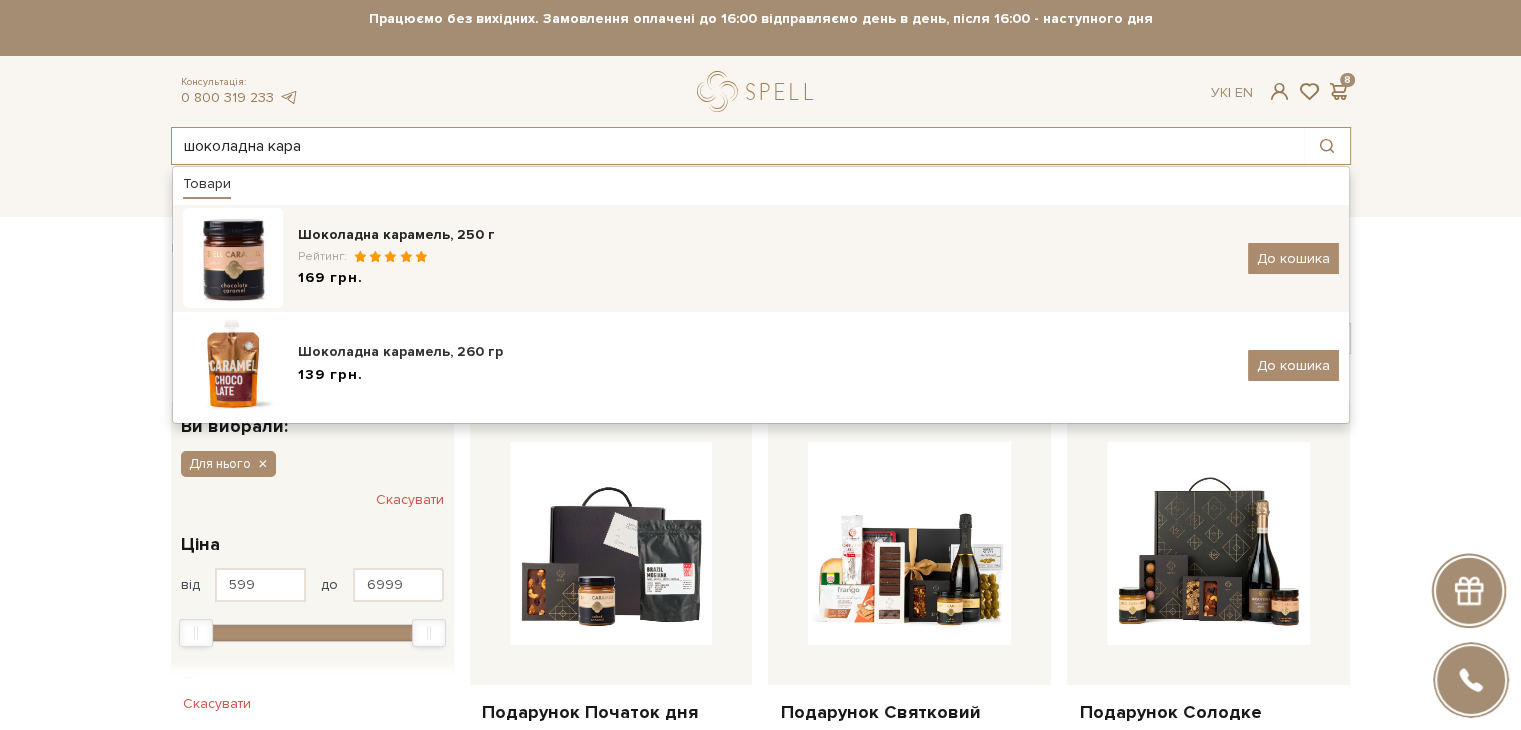 type on "шоколадна кара" 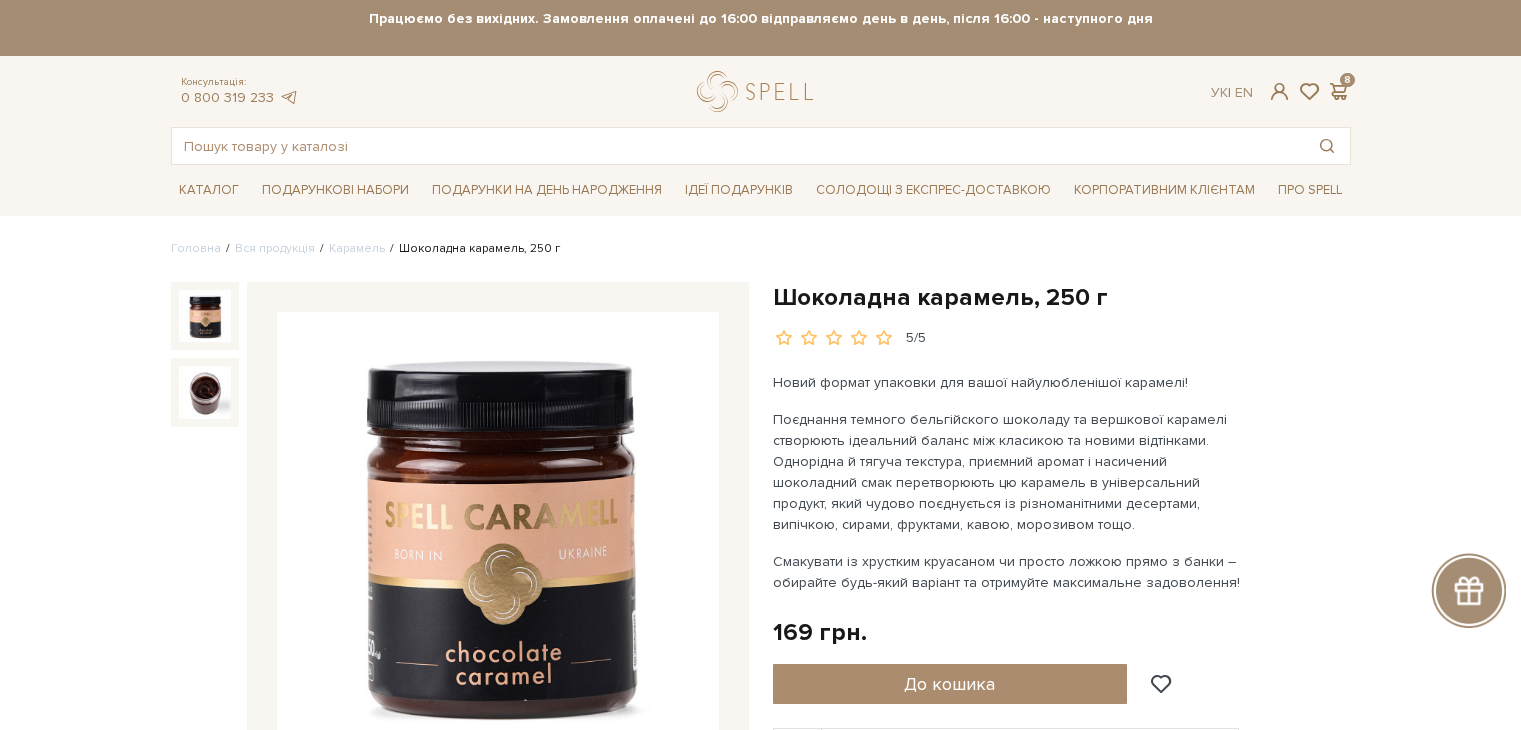 scroll, scrollTop: 0, scrollLeft: 0, axis: both 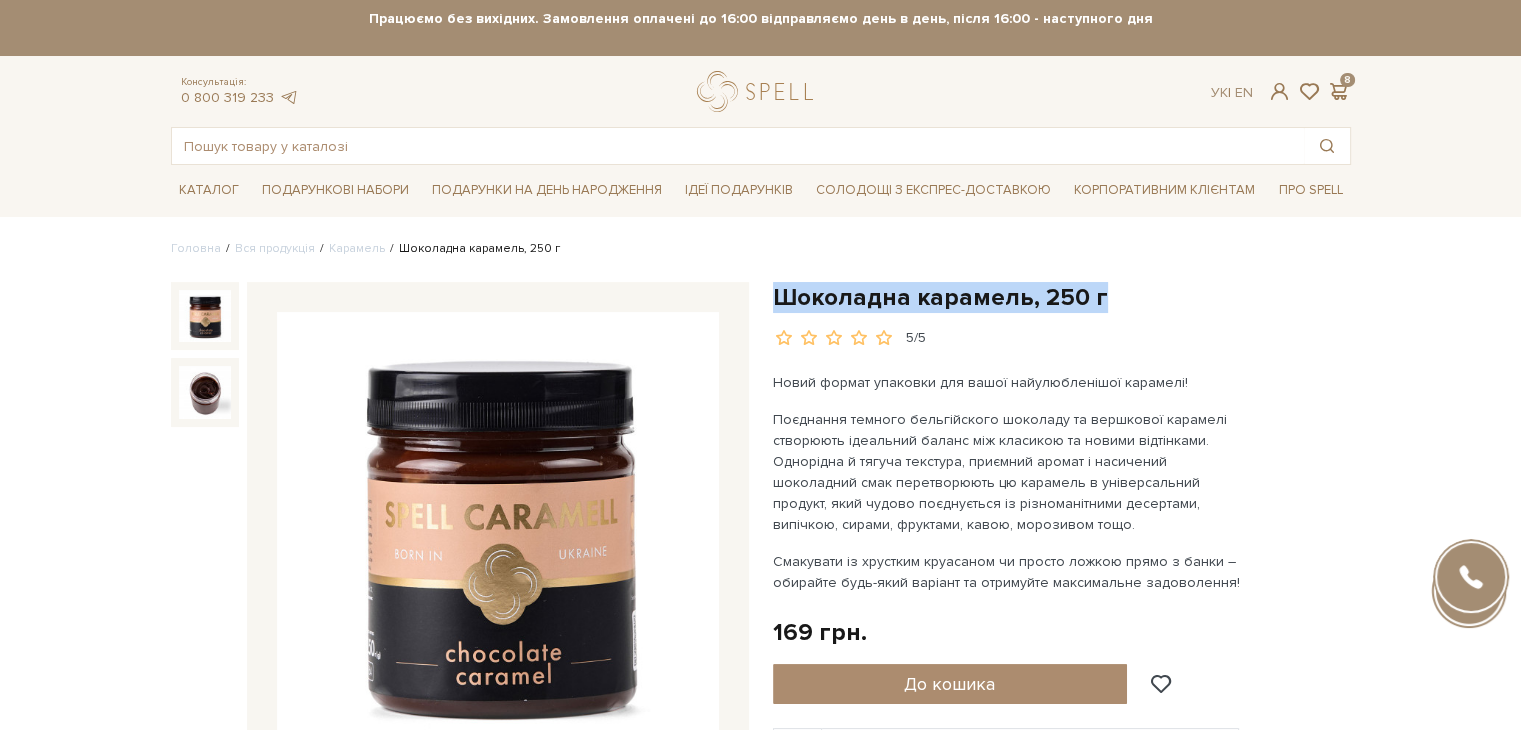 drag, startPoint x: 774, startPoint y: 290, endPoint x: 1103, endPoint y: 305, distance: 329.34177 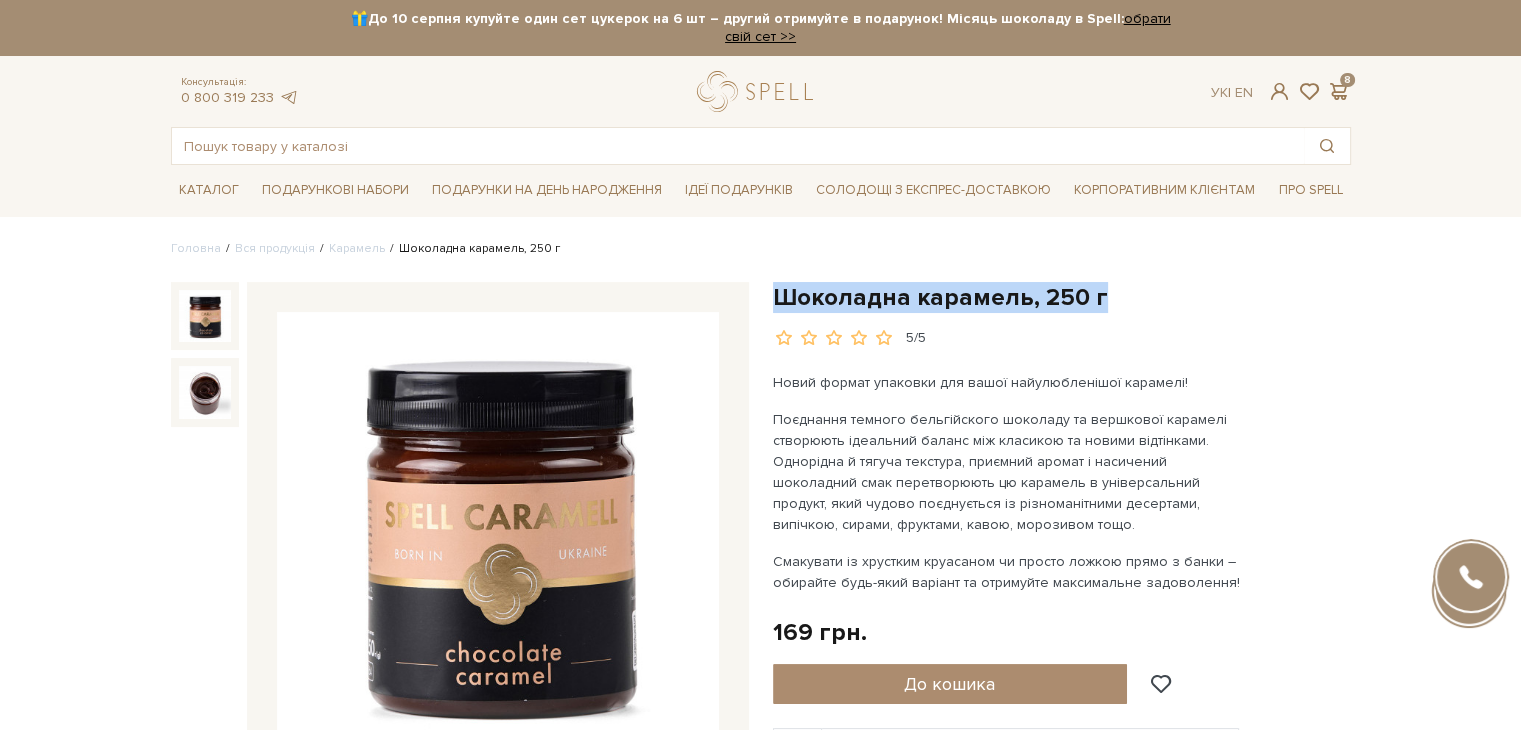 scroll, scrollTop: 100, scrollLeft: 0, axis: vertical 